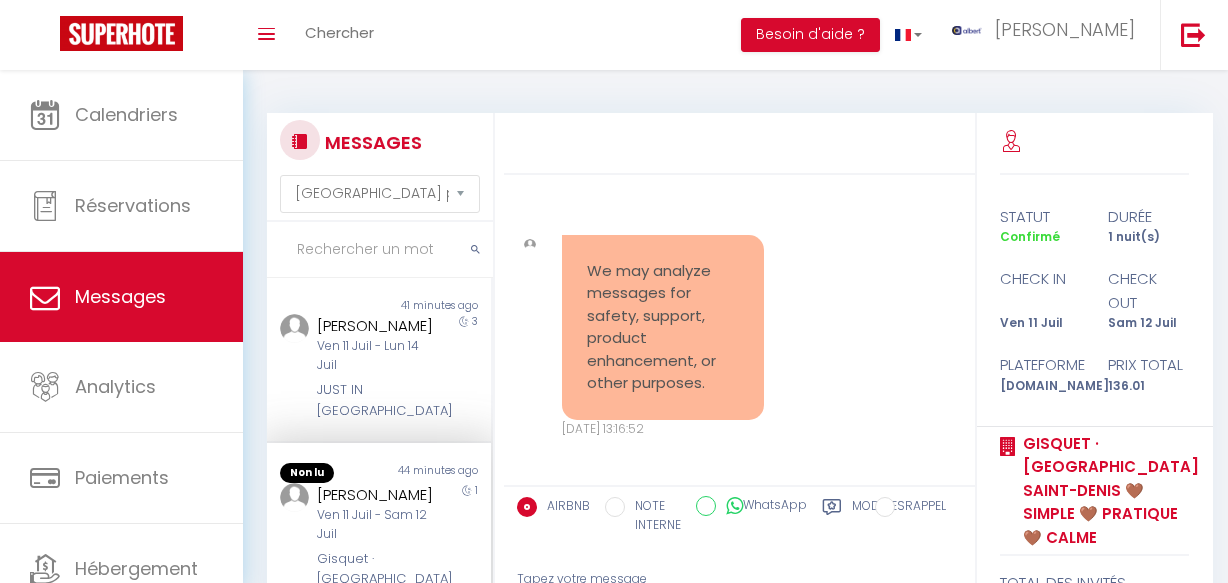 select on "message" 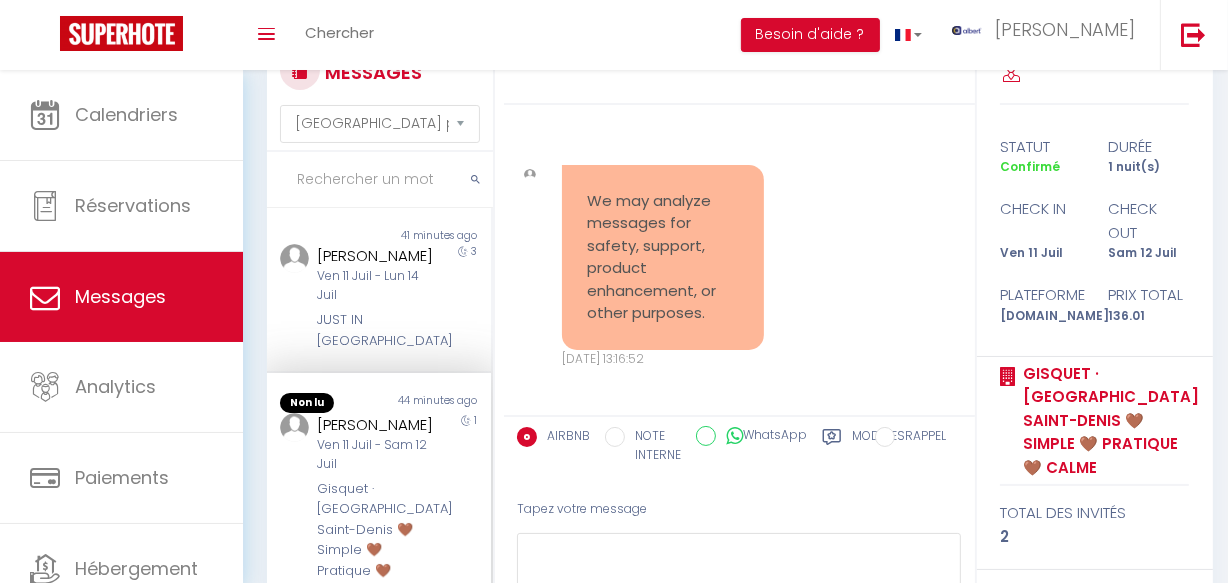 scroll, scrollTop: 12270, scrollLeft: 0, axis: vertical 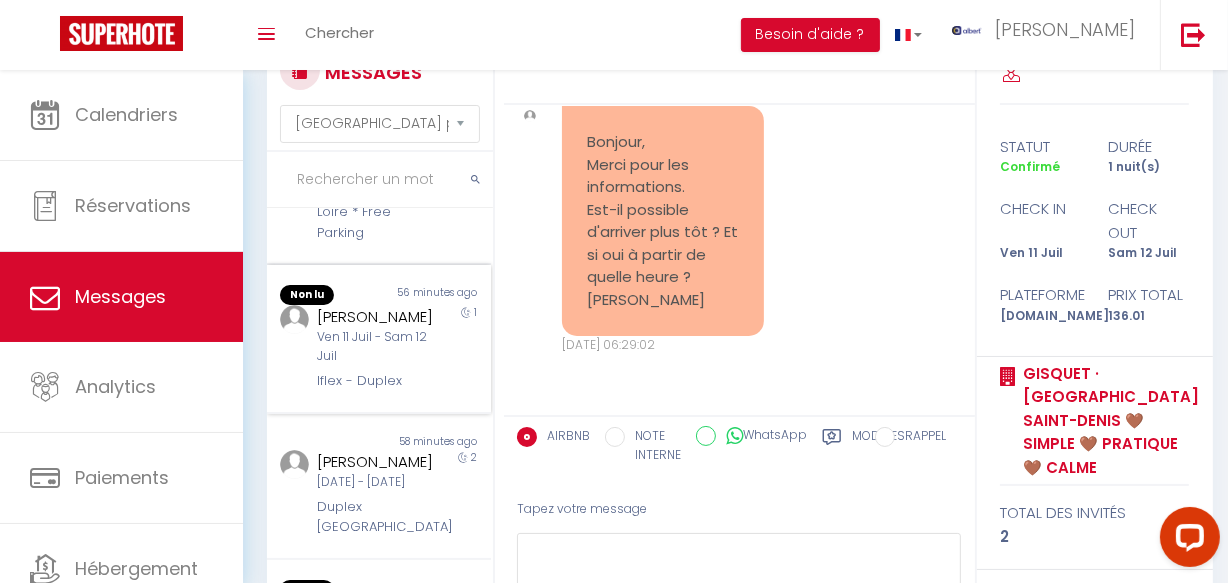 click on "Ven 11 Juil - Sam 12 Juil" at bounding box center (375, 347) 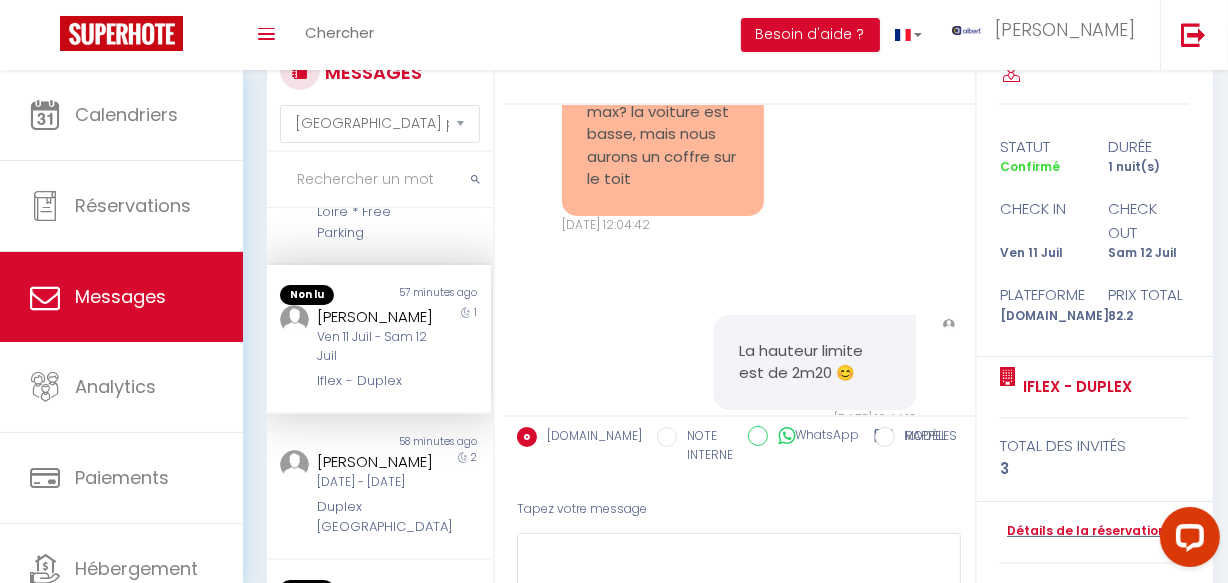 scroll, scrollTop: 15859, scrollLeft: 0, axis: vertical 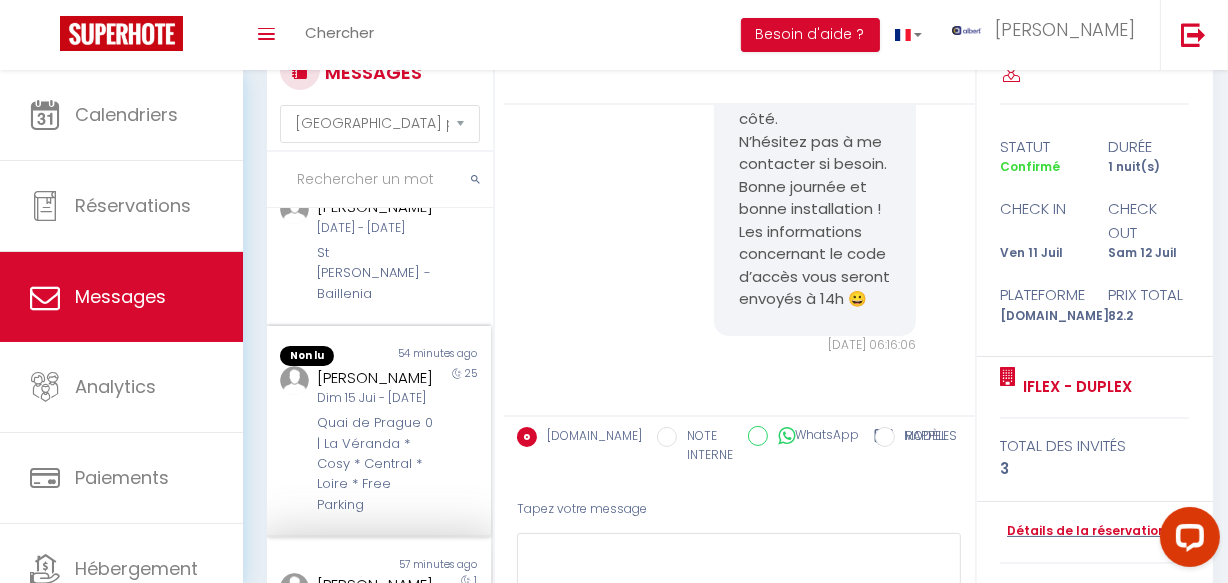 click on "Dim 15 Jui - Jeu 10 Juil" at bounding box center (375, 398) 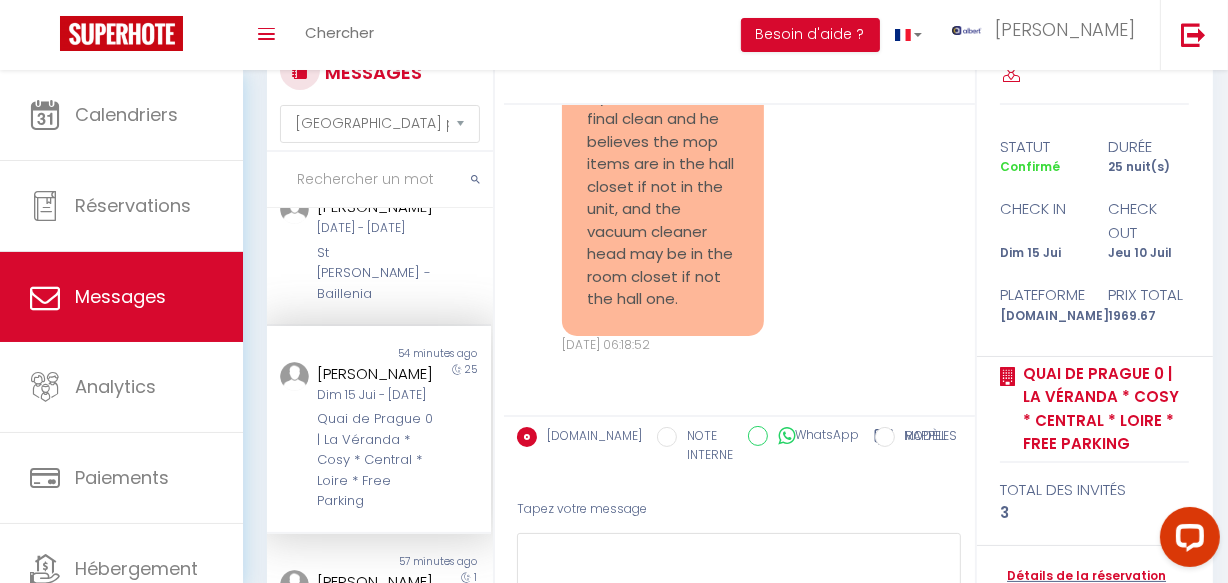 scroll, scrollTop: 23970, scrollLeft: 0, axis: vertical 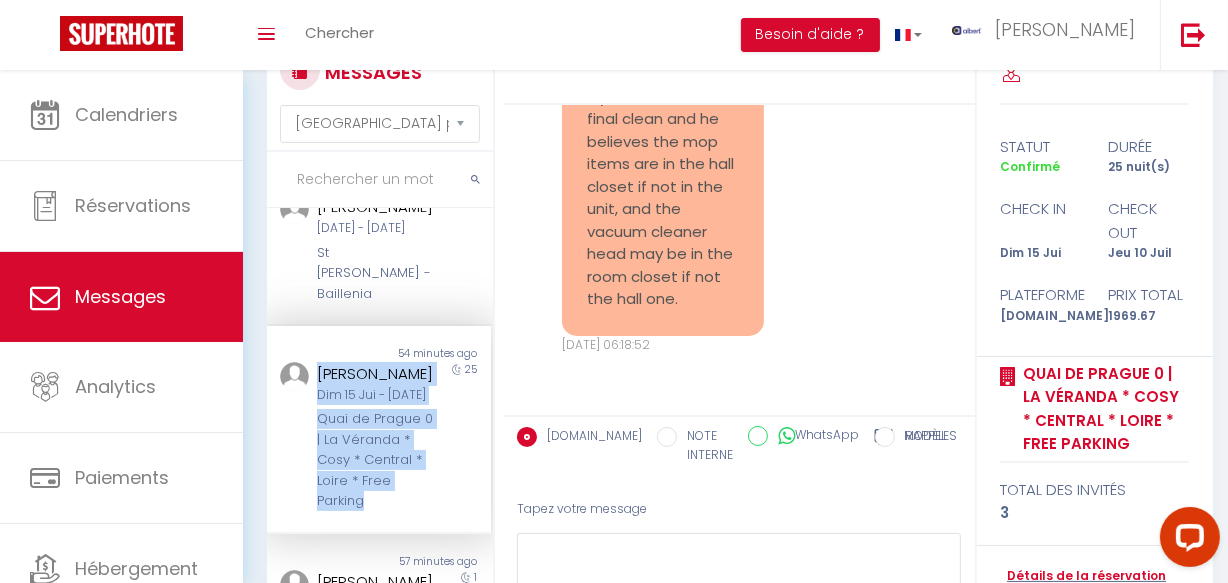 drag, startPoint x: 312, startPoint y: 455, endPoint x: 425, endPoint y: 456, distance: 113.004425 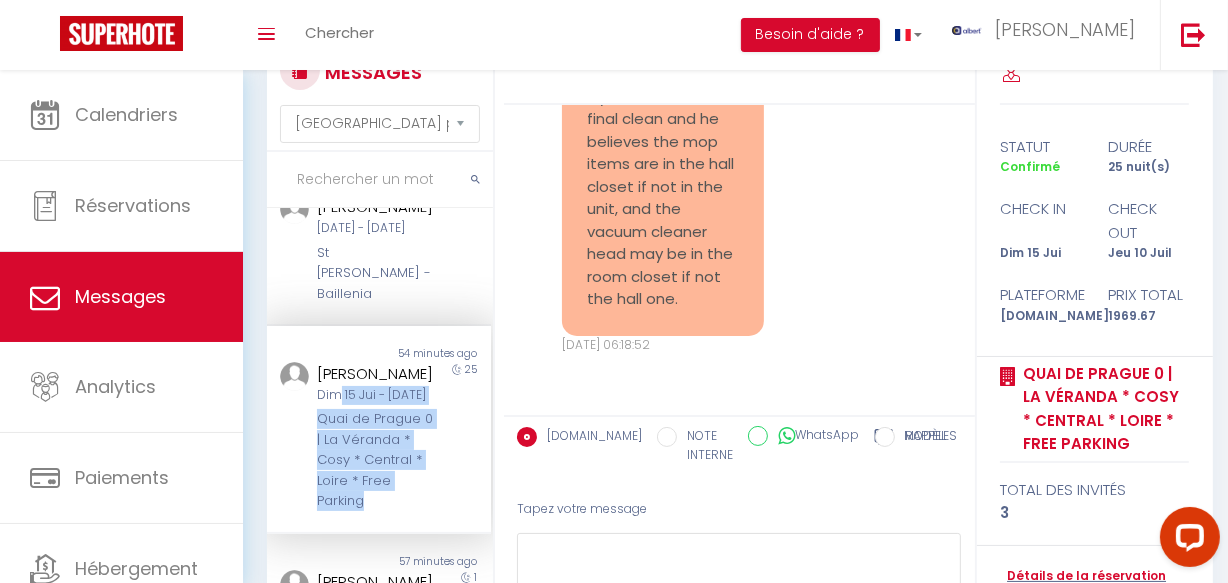 drag, startPoint x: 425, startPoint y: 456, endPoint x: 334, endPoint y: 464, distance: 91.350975 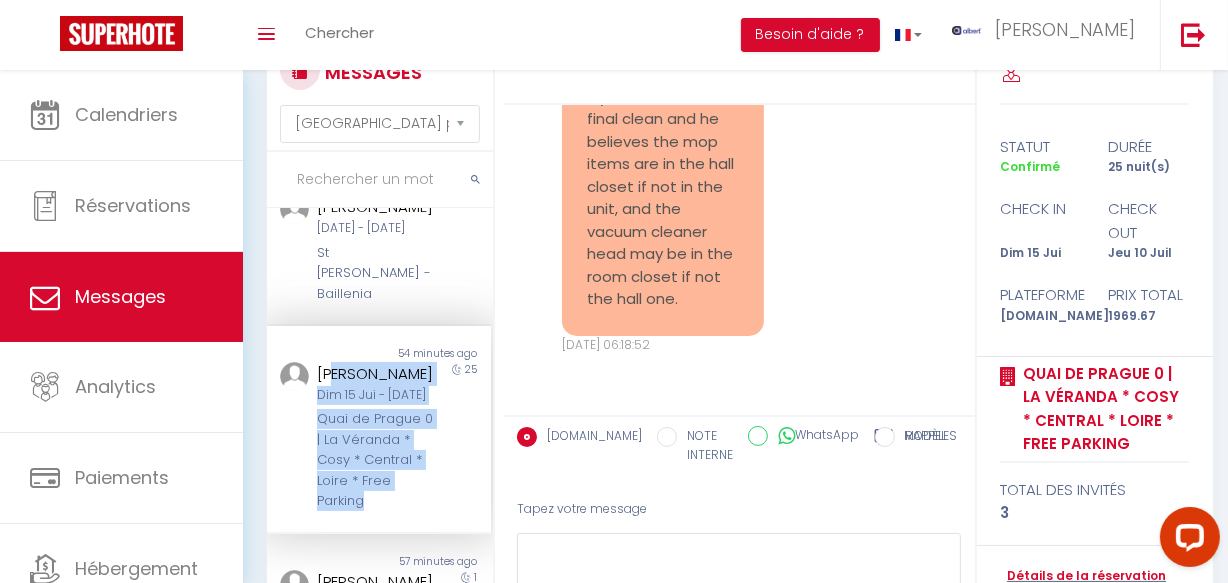 click on "Hutchens Kate" at bounding box center [375, 374] 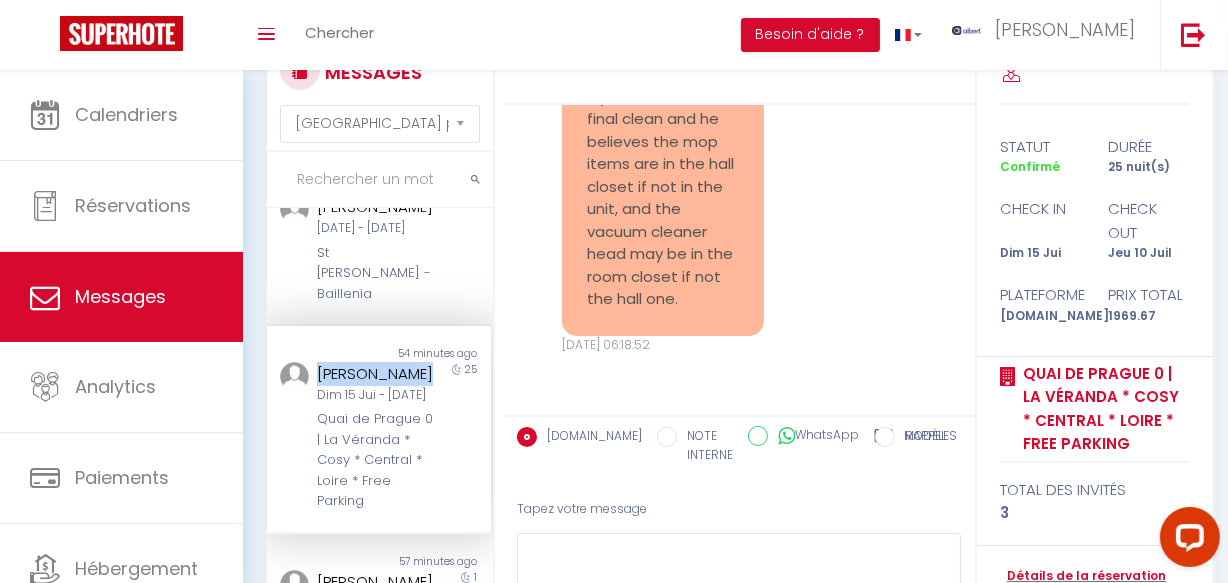 copy on "Hutchens Kate" 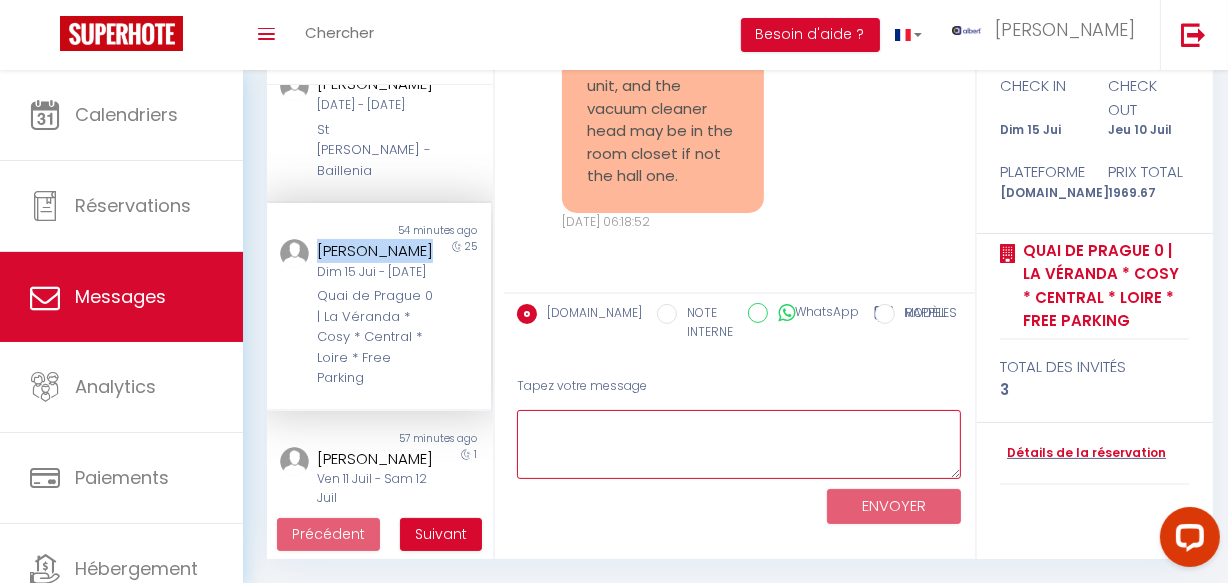 click at bounding box center (739, 444) 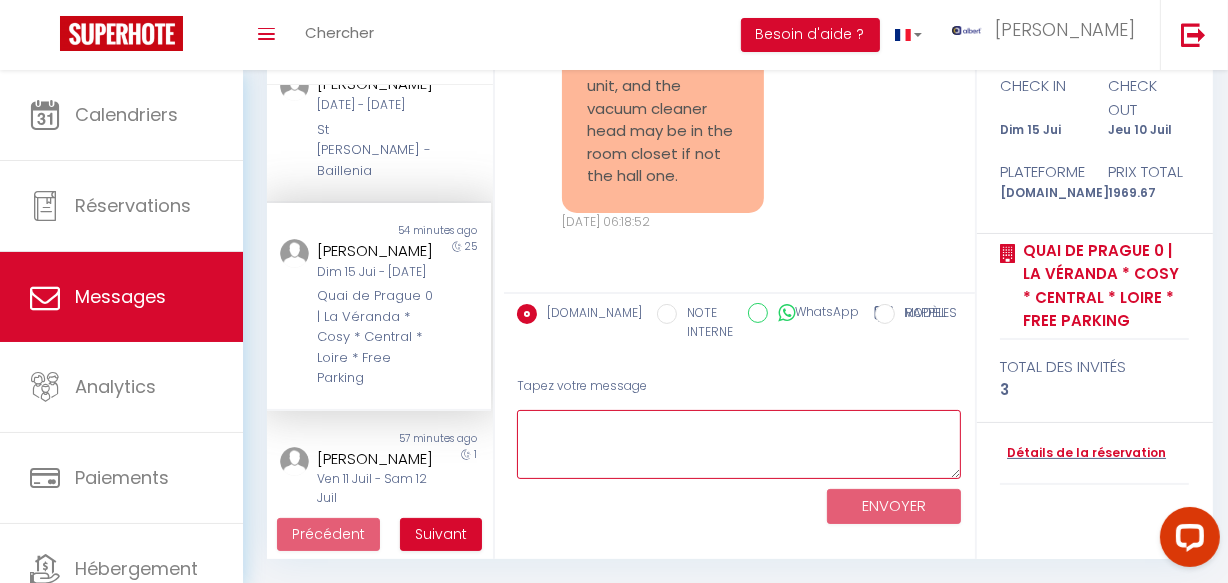 click at bounding box center [739, 444] 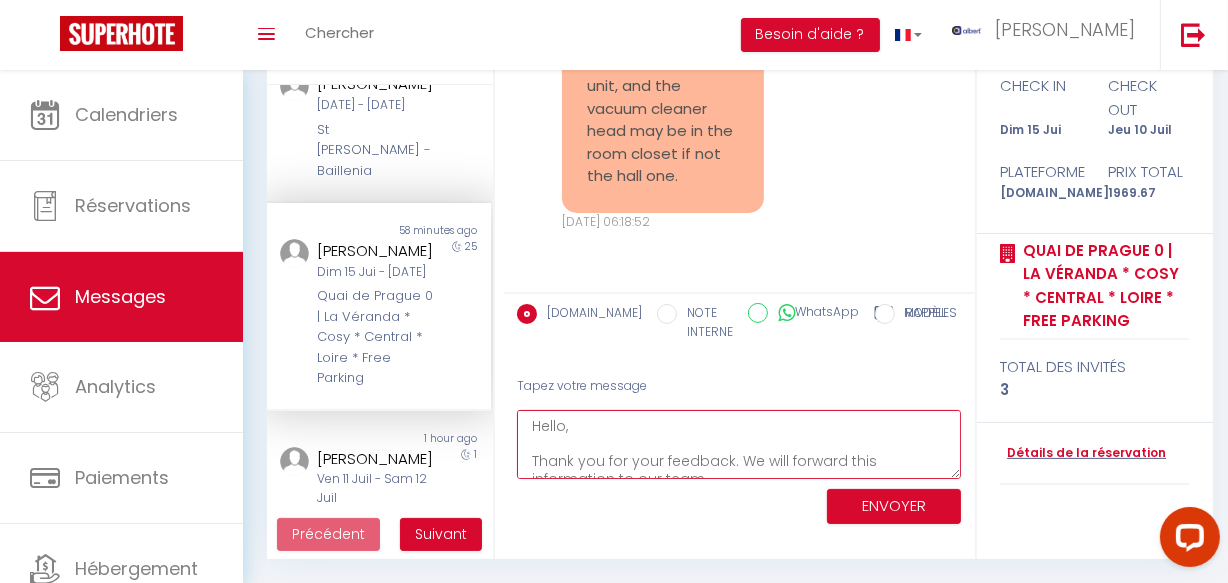 scroll, scrollTop: 46, scrollLeft: 0, axis: vertical 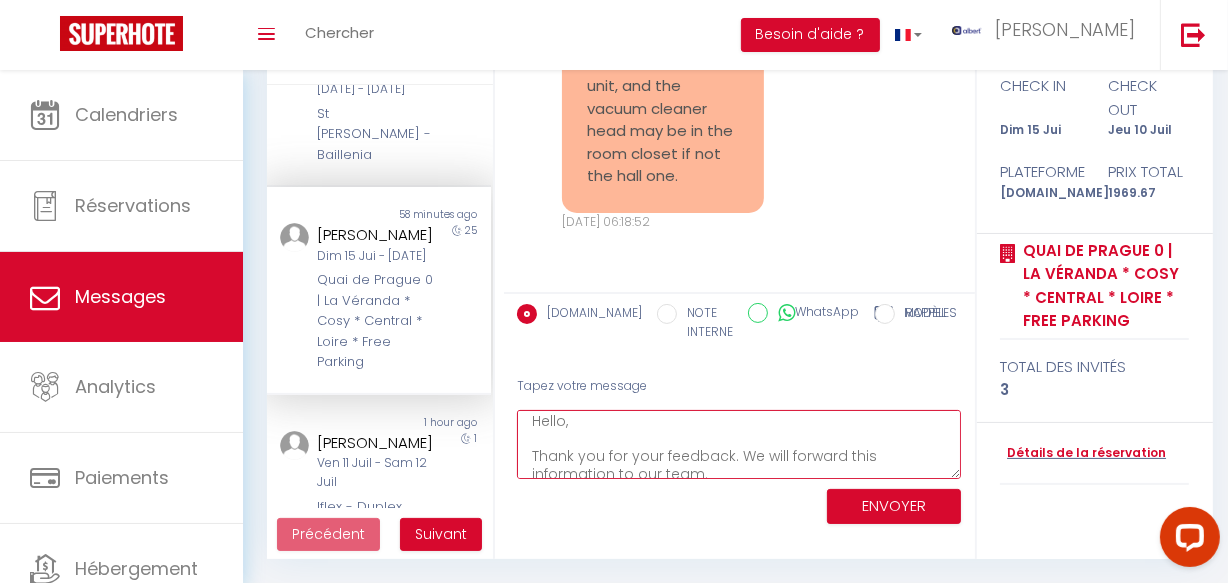 click on "Hello,
Thank you for your feedback. We will forward this information to our team.
Sincerely," at bounding box center (739, 444) 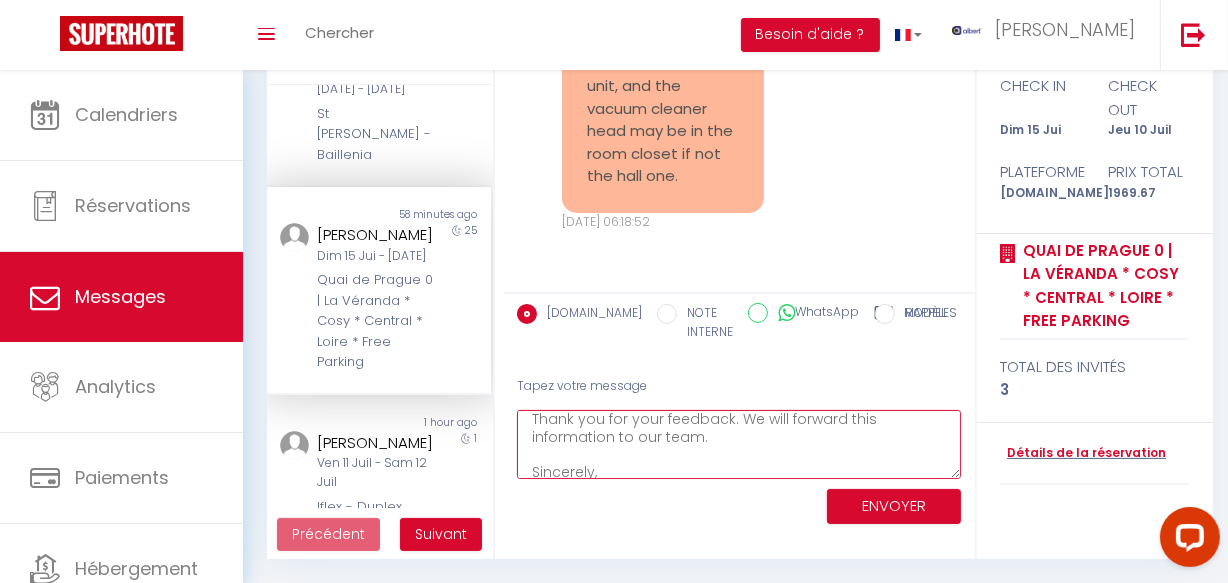 scroll, scrollTop: 52, scrollLeft: 0, axis: vertical 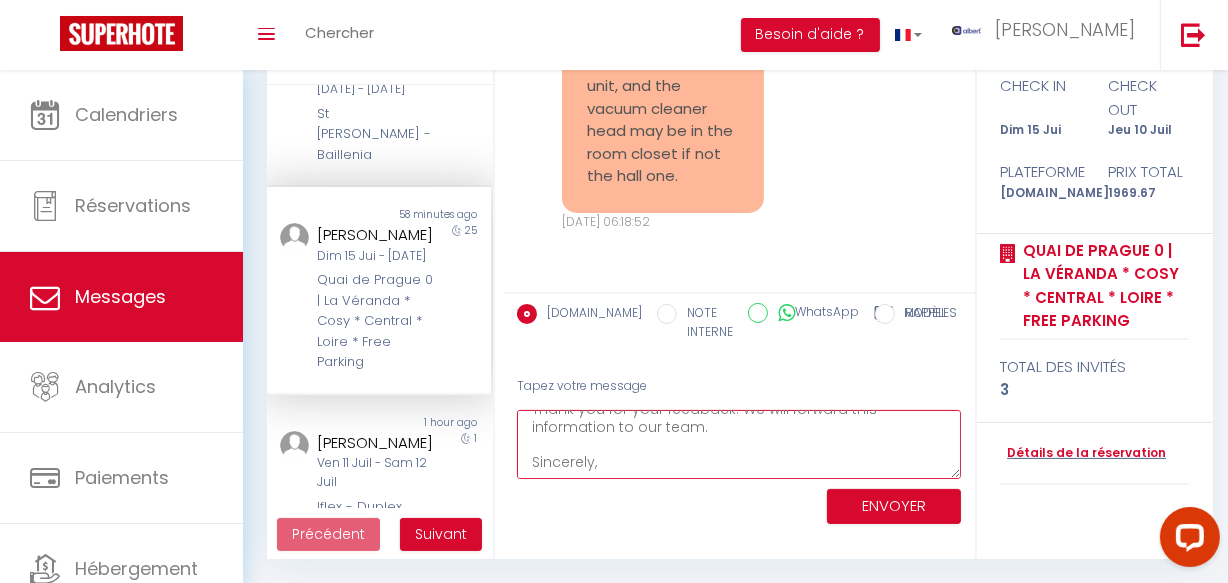 type on "Hello Kate,
Thank you for your feedback. We will forward this information to our team.
Sincerely," 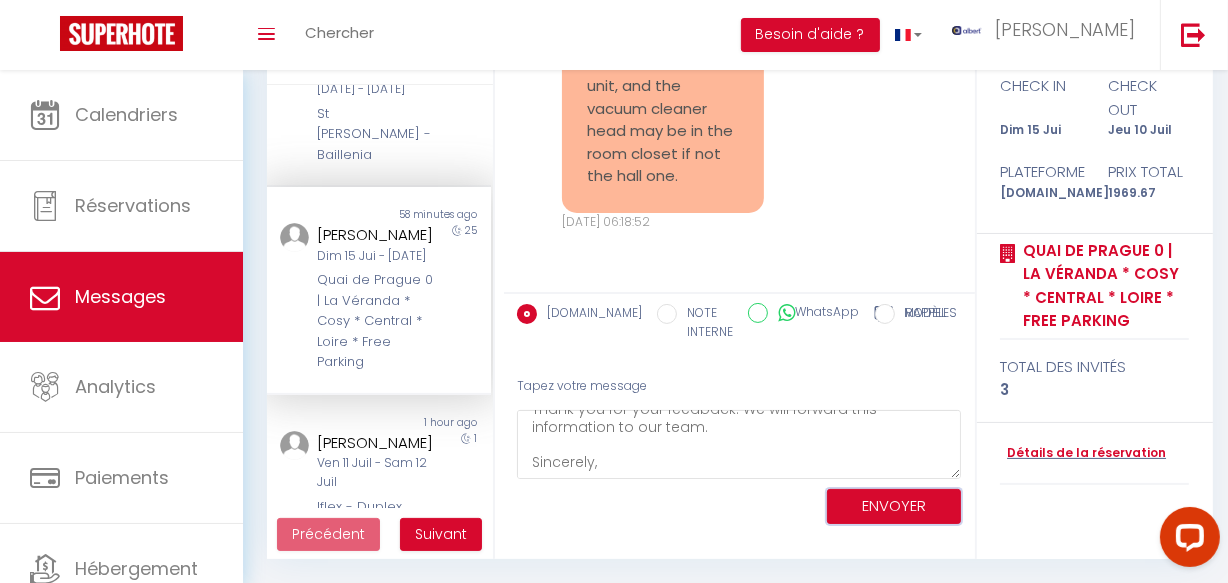 click on "ENVOYER" at bounding box center [894, 506] 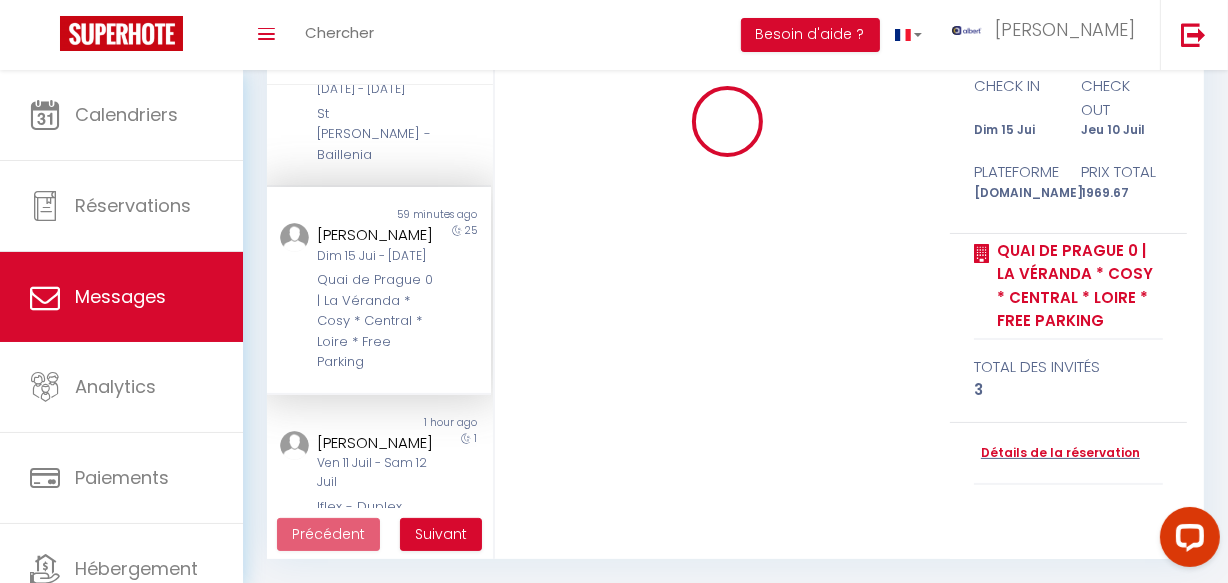 type 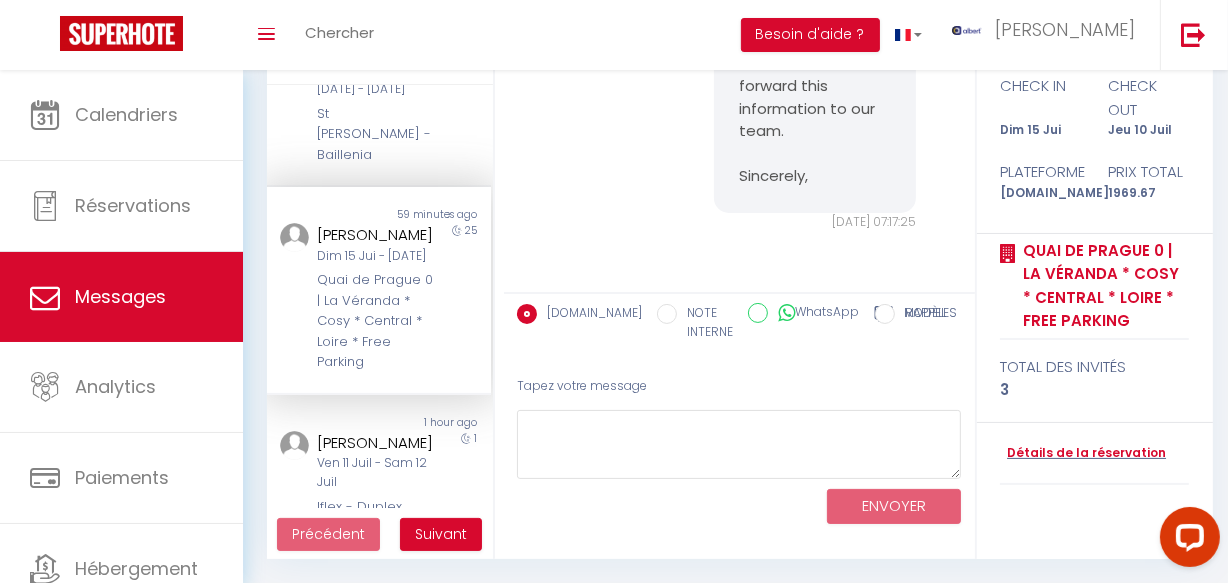 scroll, scrollTop: 0, scrollLeft: 0, axis: both 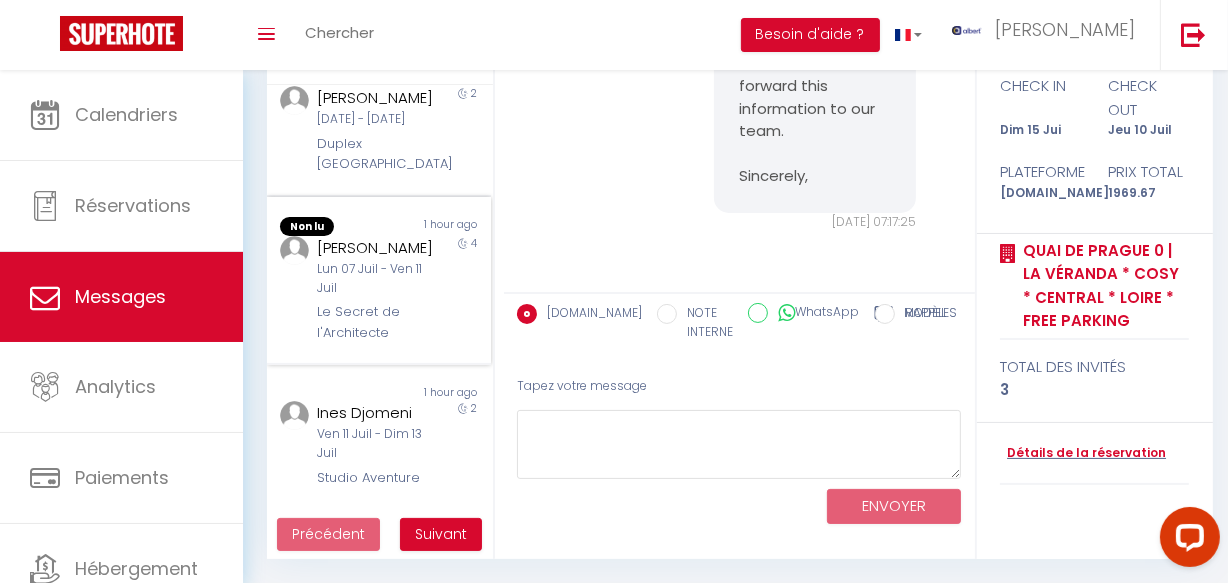 click on "Lun 07 Juil - Ven 11 Juil" at bounding box center (375, 279) 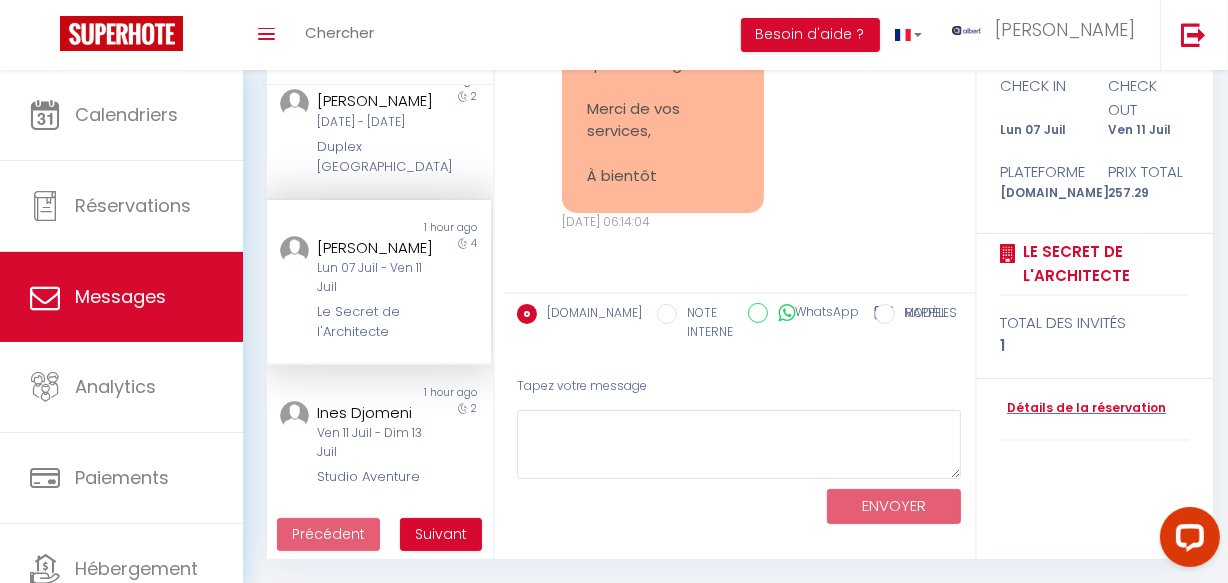 scroll, scrollTop: 12347, scrollLeft: 0, axis: vertical 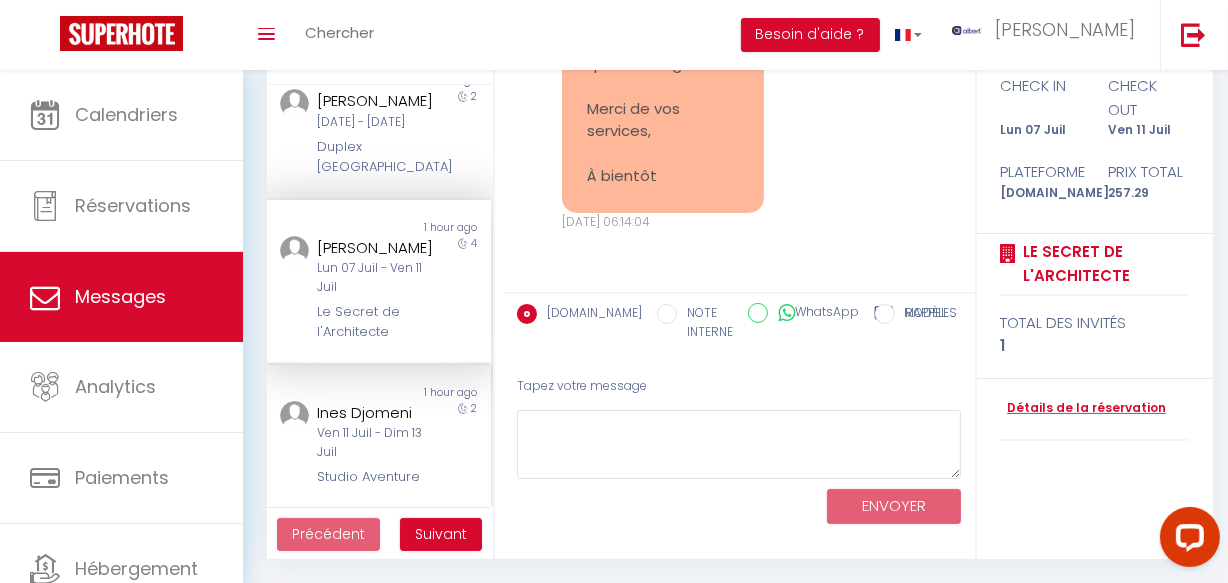 click on "Non lu
1 hour ago
Ines Djomeni   Ven 11 Juil - Dim 13 Juil   Studio Aventure     2" at bounding box center (379, 436) 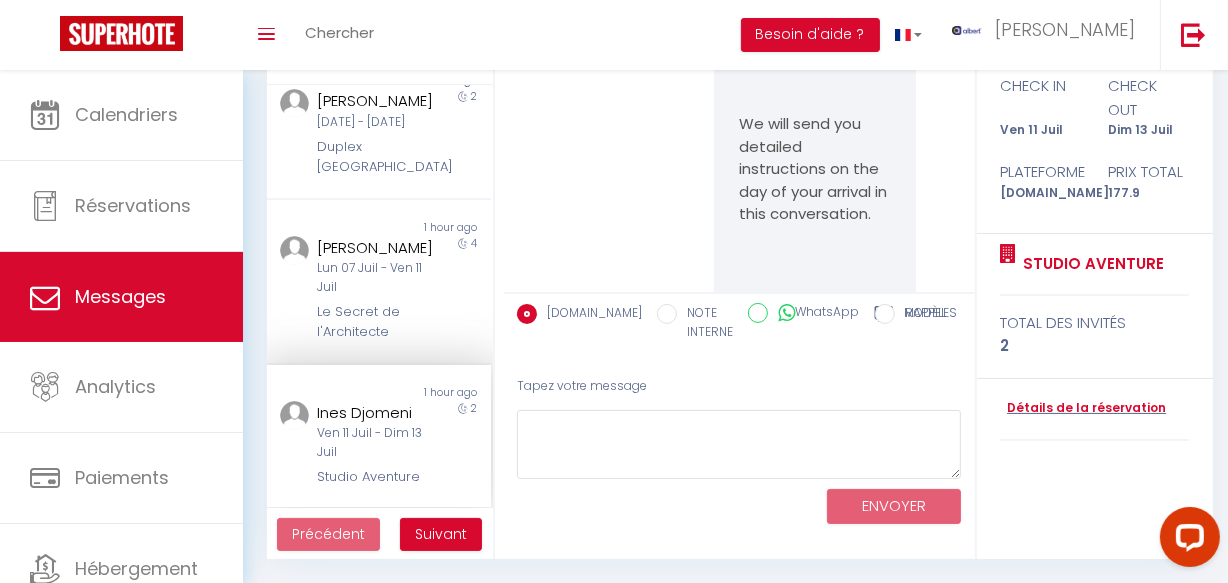 scroll, scrollTop: 0, scrollLeft: 0, axis: both 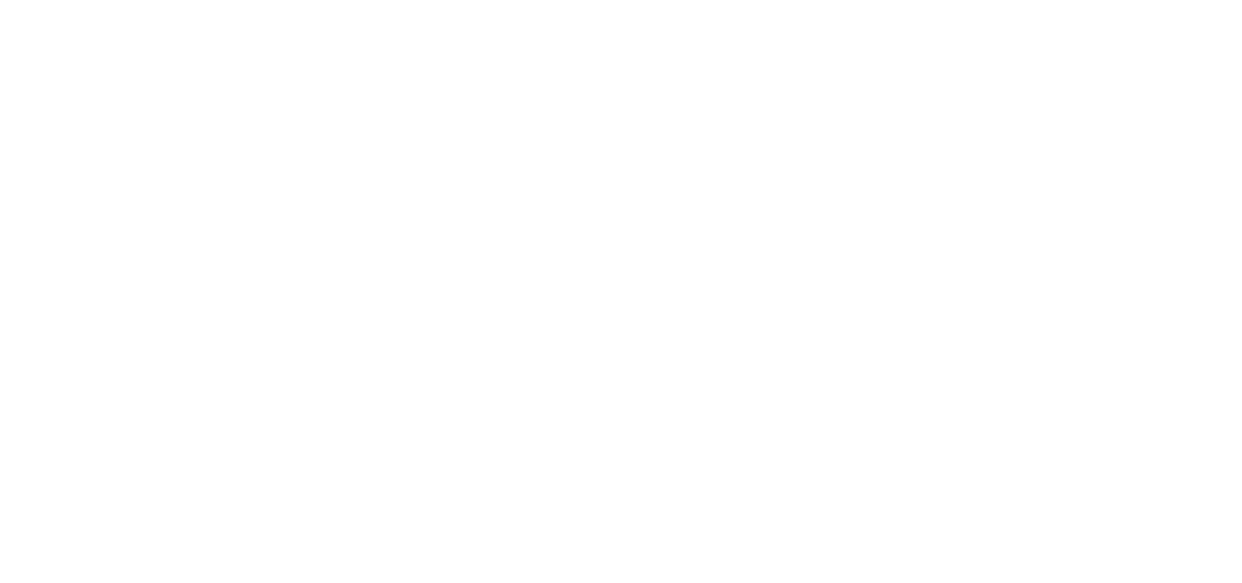 select on "message" 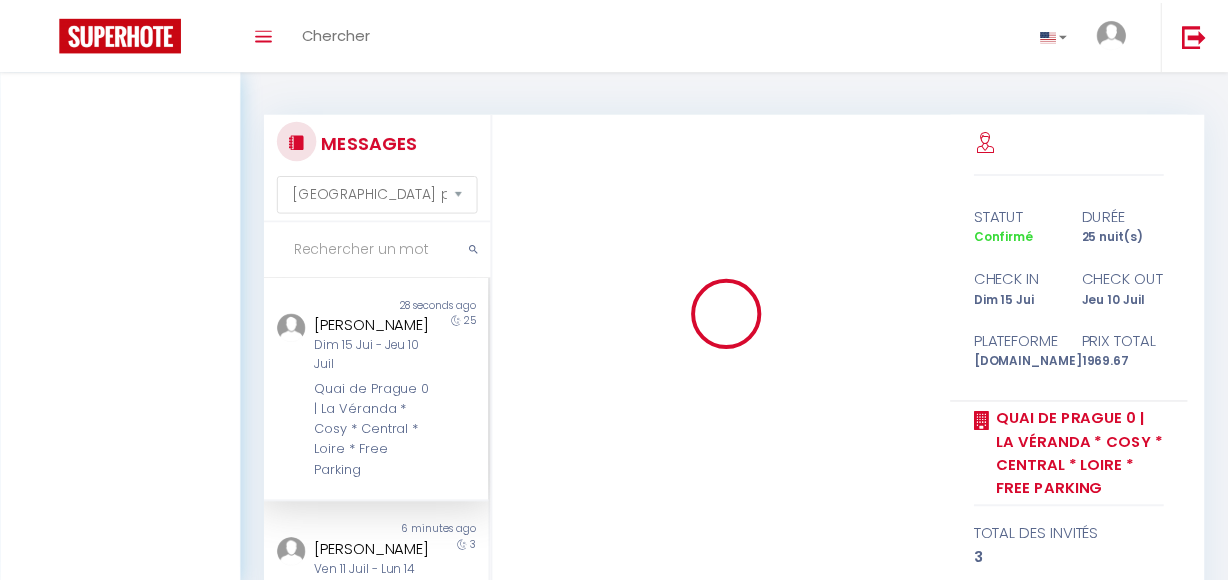 scroll, scrollTop: 193, scrollLeft: 0, axis: vertical 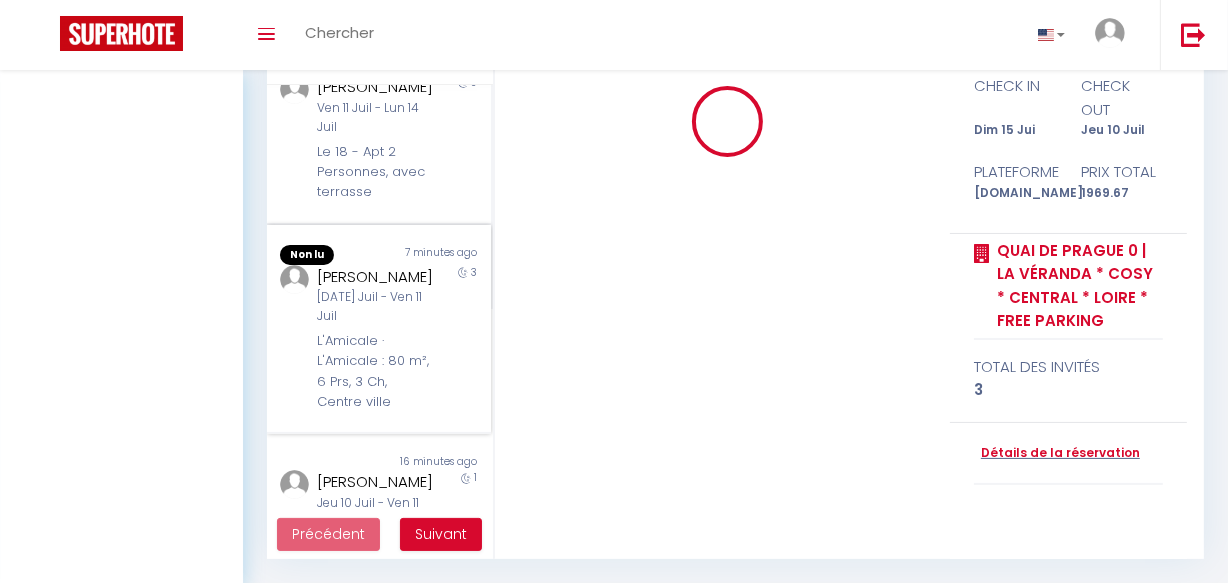 click on "Yvann Sabadel   Mar 08 Juil - Ven 11 Juil   L'Amicale · L'Amicale : 80 m², 6 Prs, 3 Ch, Centre ville" at bounding box center [369, 339] 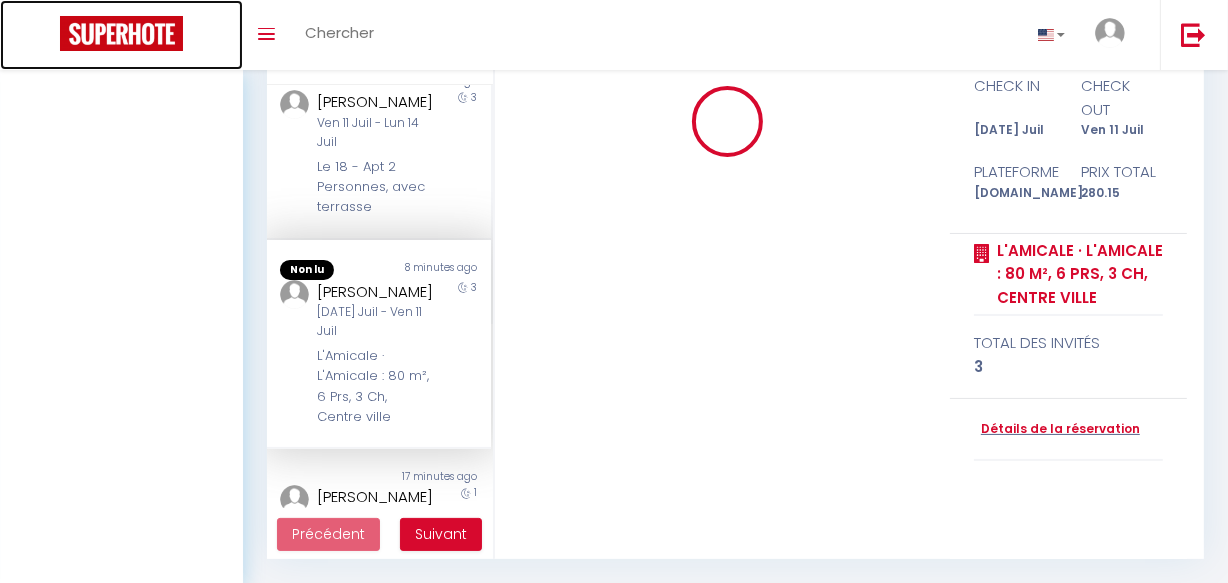click at bounding box center (121, 35) 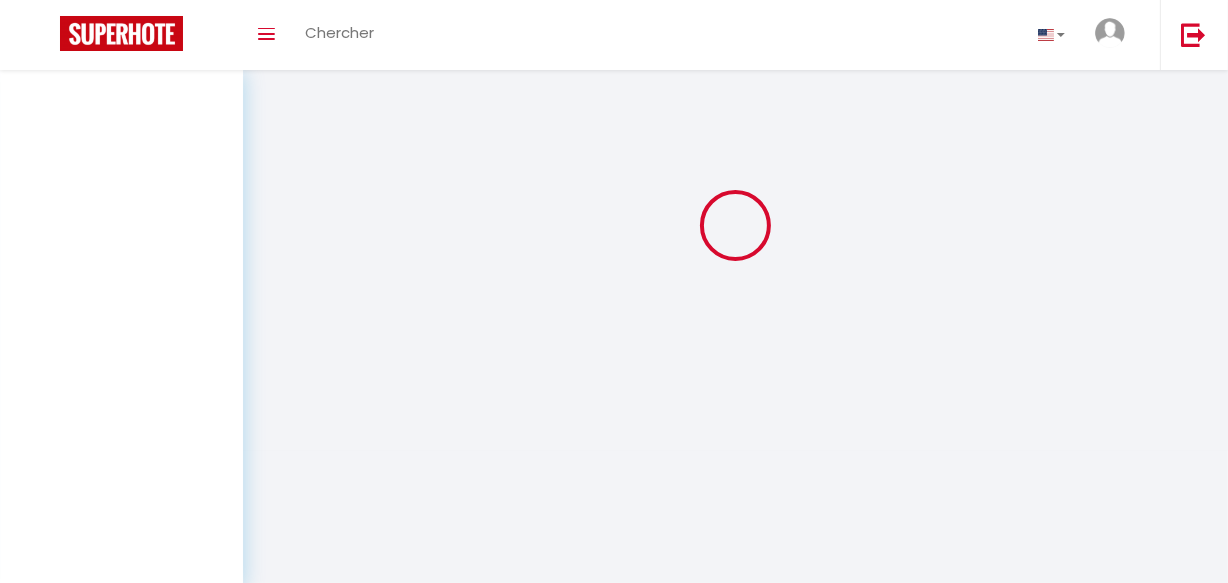 scroll, scrollTop: 70, scrollLeft: 0, axis: vertical 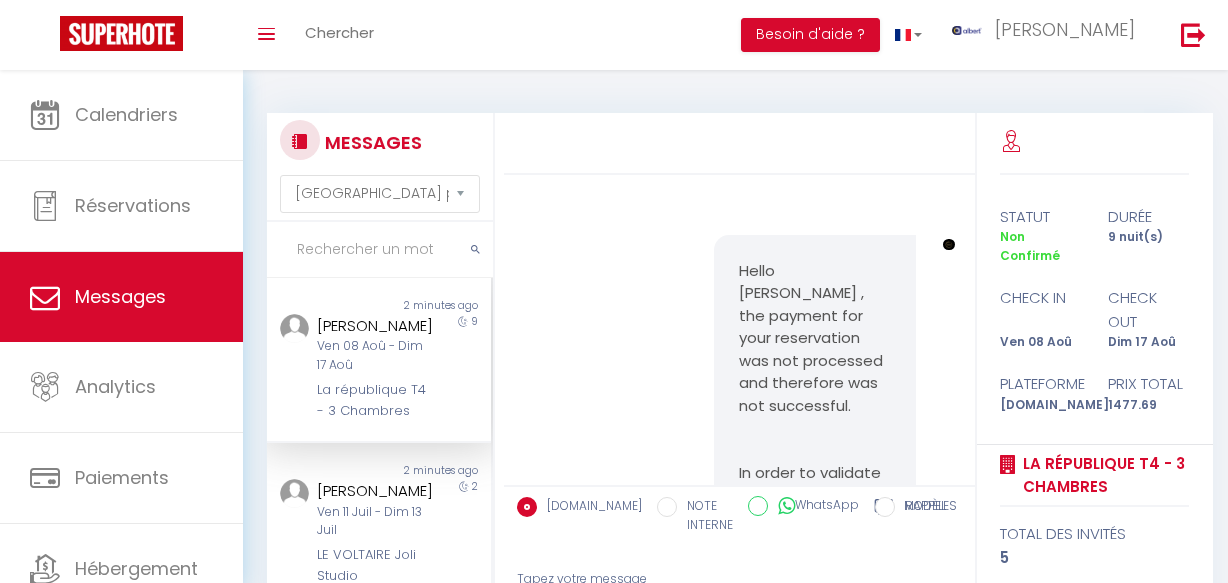 select on "message" 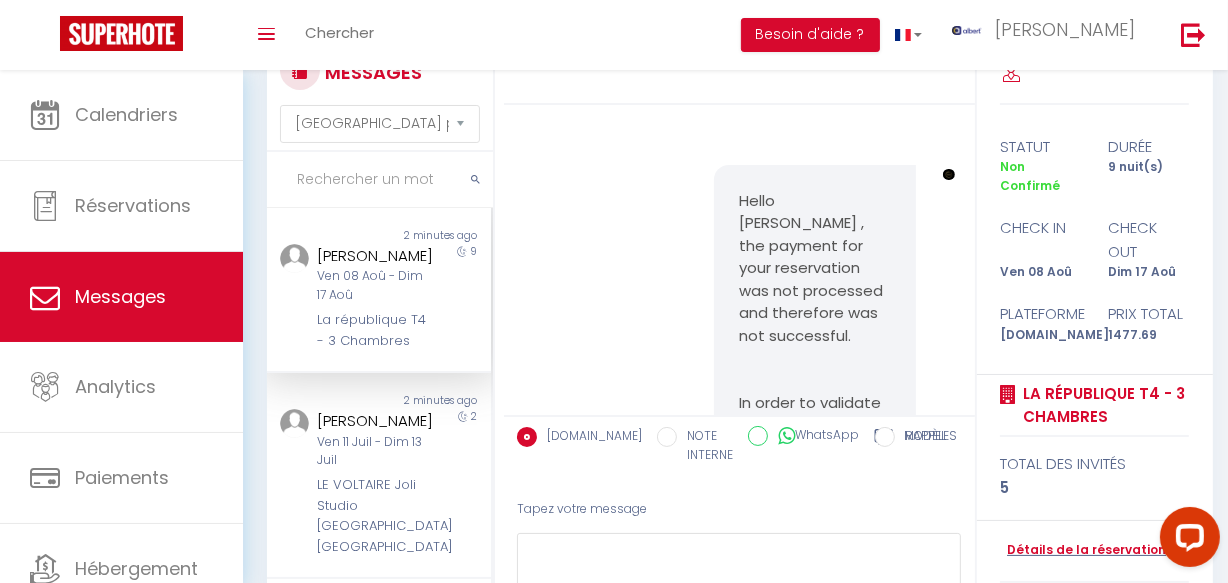 scroll, scrollTop: 70, scrollLeft: 0, axis: vertical 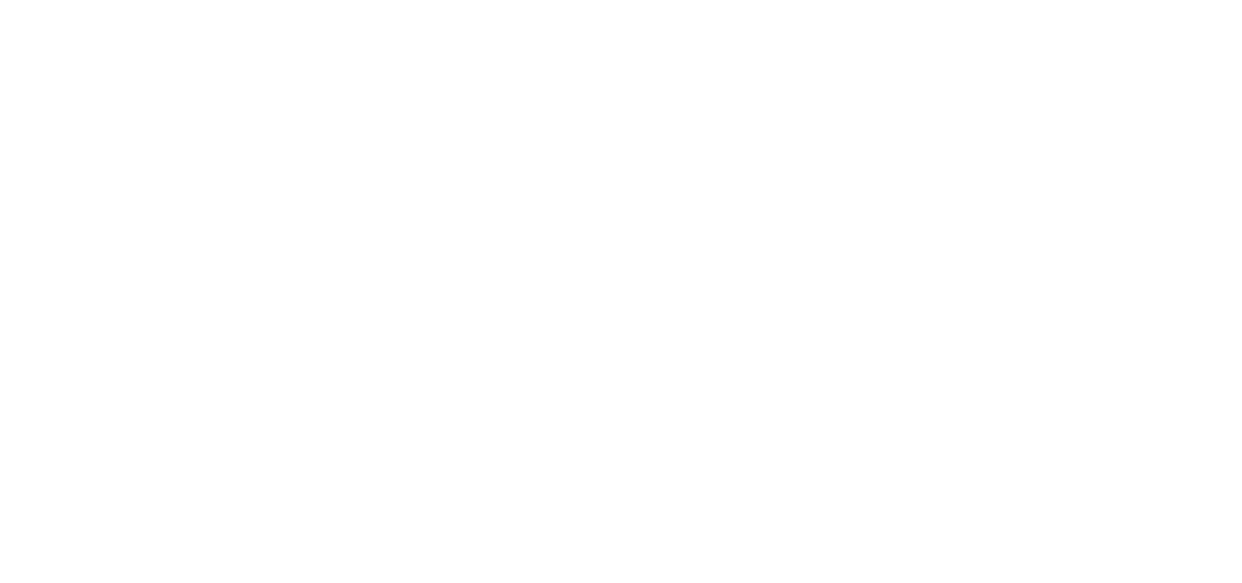 click at bounding box center [621, 291] 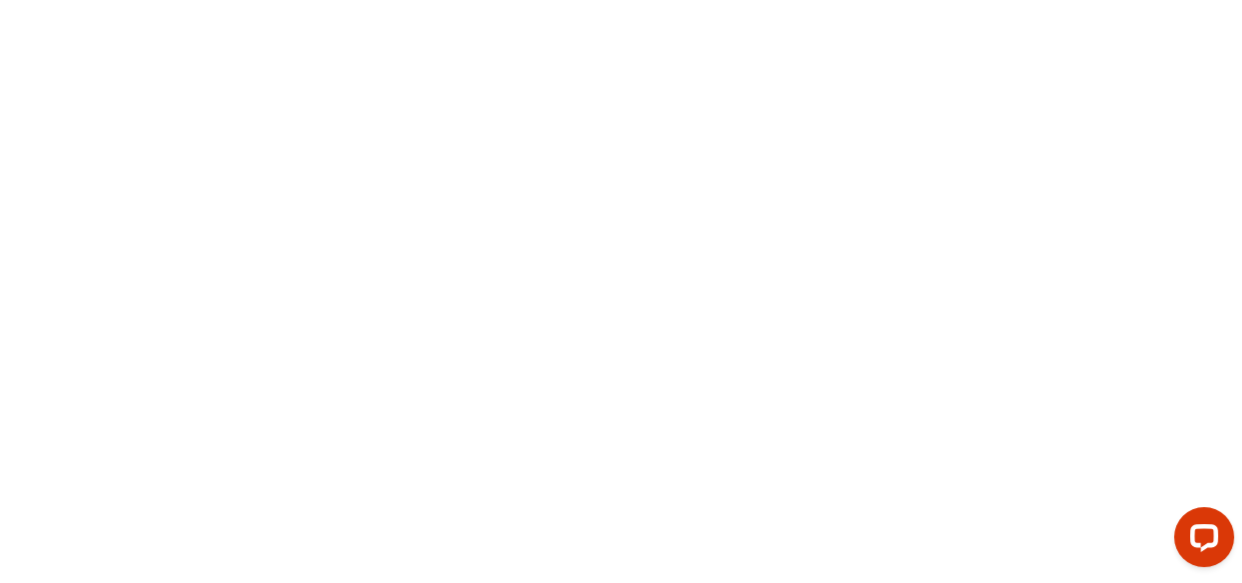 scroll, scrollTop: 0, scrollLeft: 0, axis: both 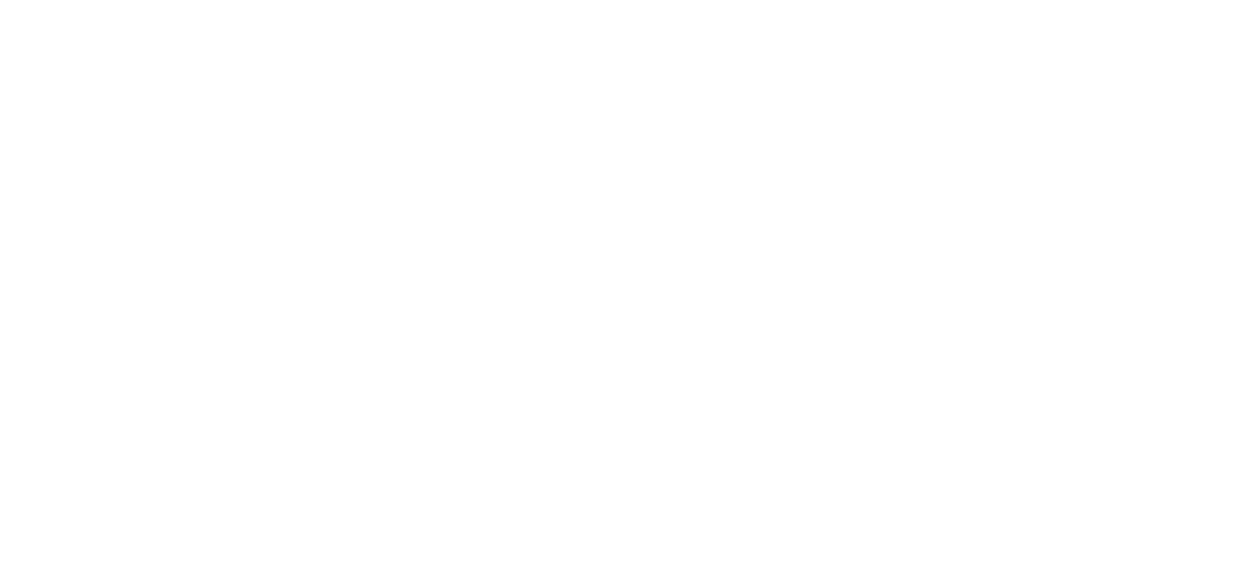 select on "not_cancelled" 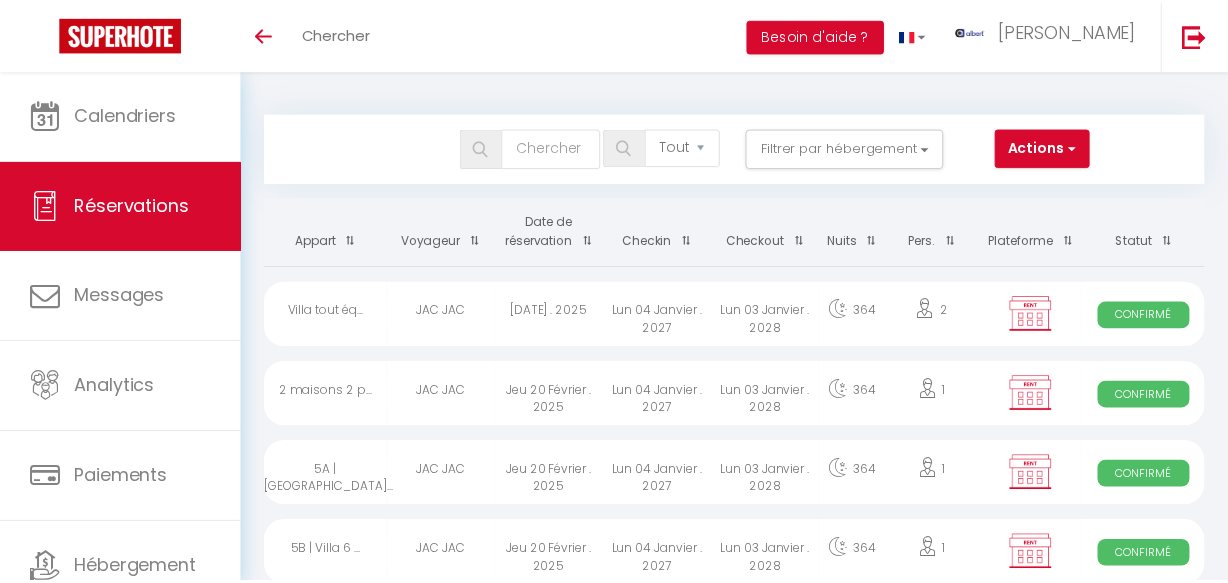 scroll, scrollTop: 0, scrollLeft: 0, axis: both 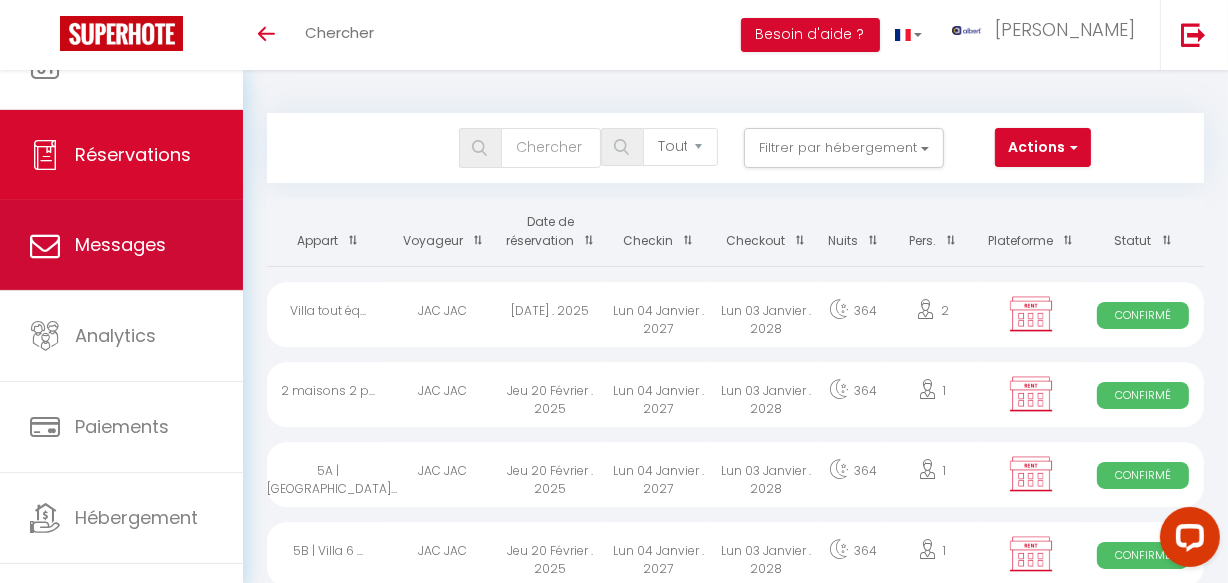 click on "Messages" at bounding box center [120, 244] 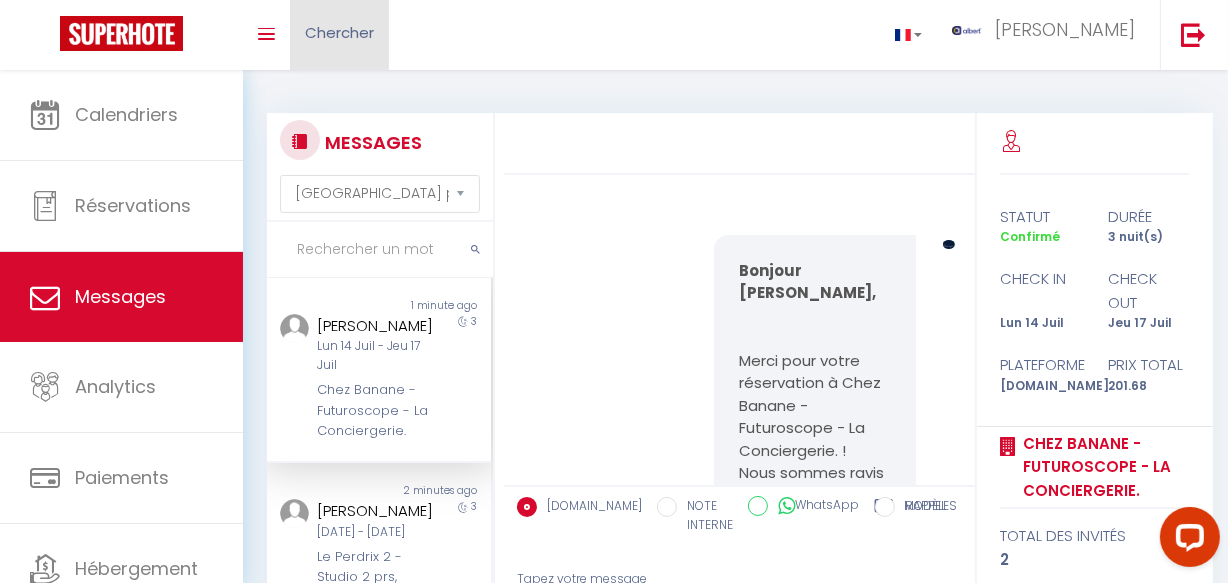 scroll, scrollTop: 3213, scrollLeft: 0, axis: vertical 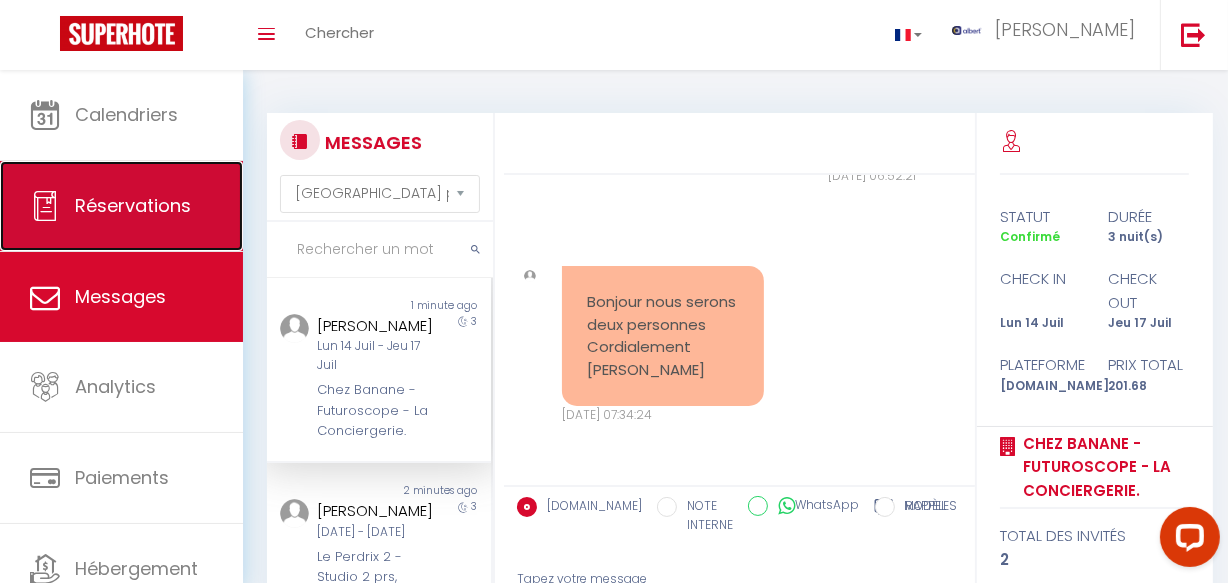 click on "Réservations" at bounding box center [121, 206] 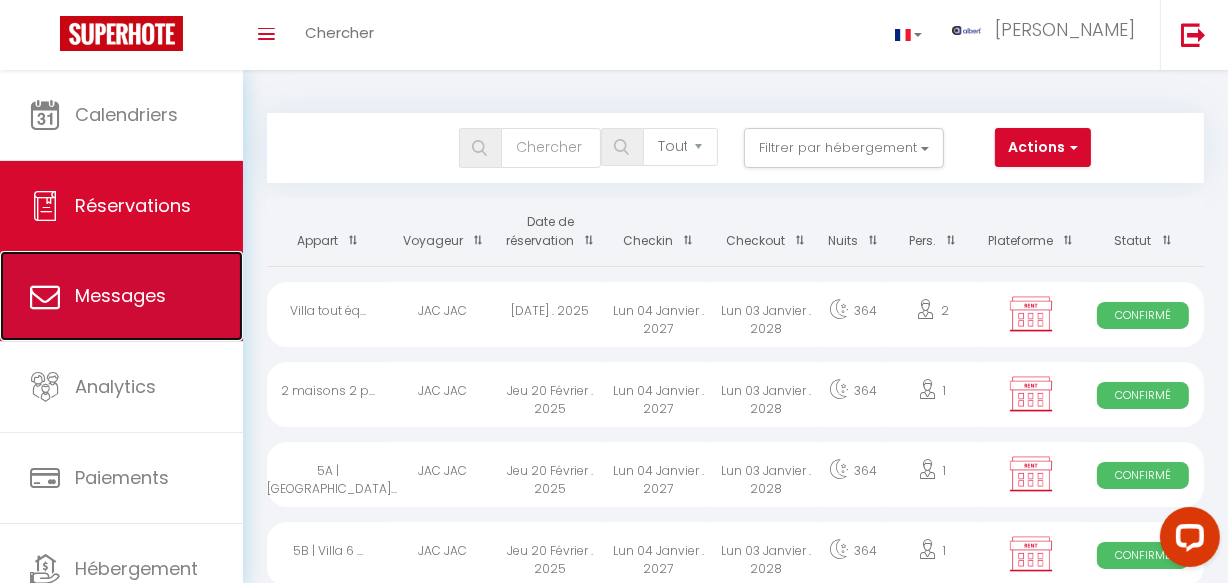 drag, startPoint x: 158, startPoint y: 321, endPoint x: 152, endPoint y: 334, distance: 14.3178215 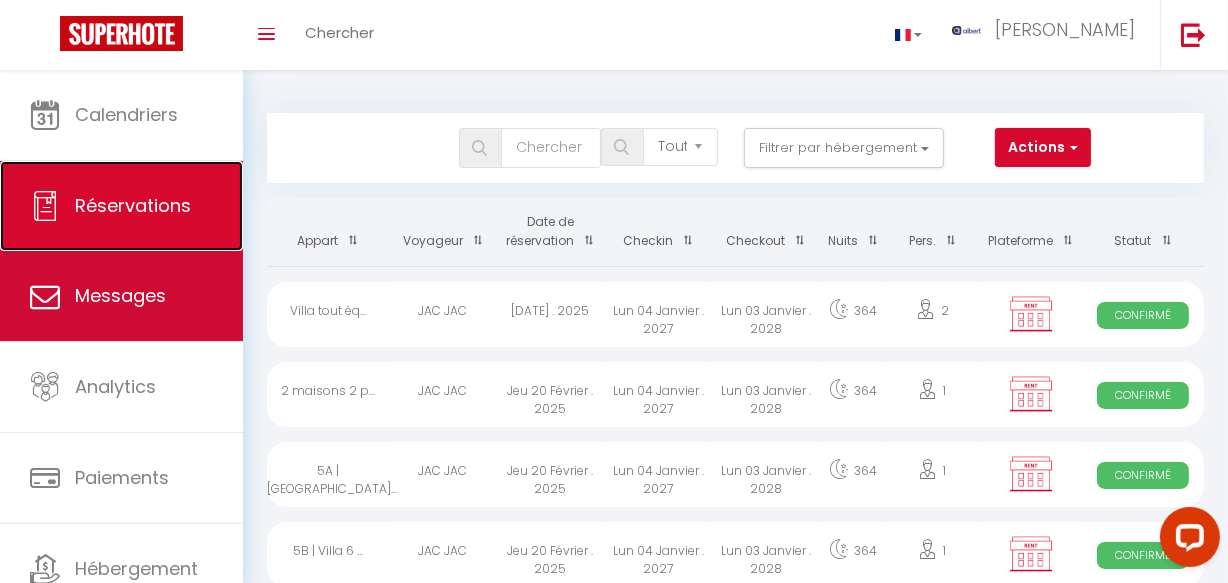 drag, startPoint x: 152, startPoint y: 334, endPoint x: 186, endPoint y: 328, distance: 34.525352 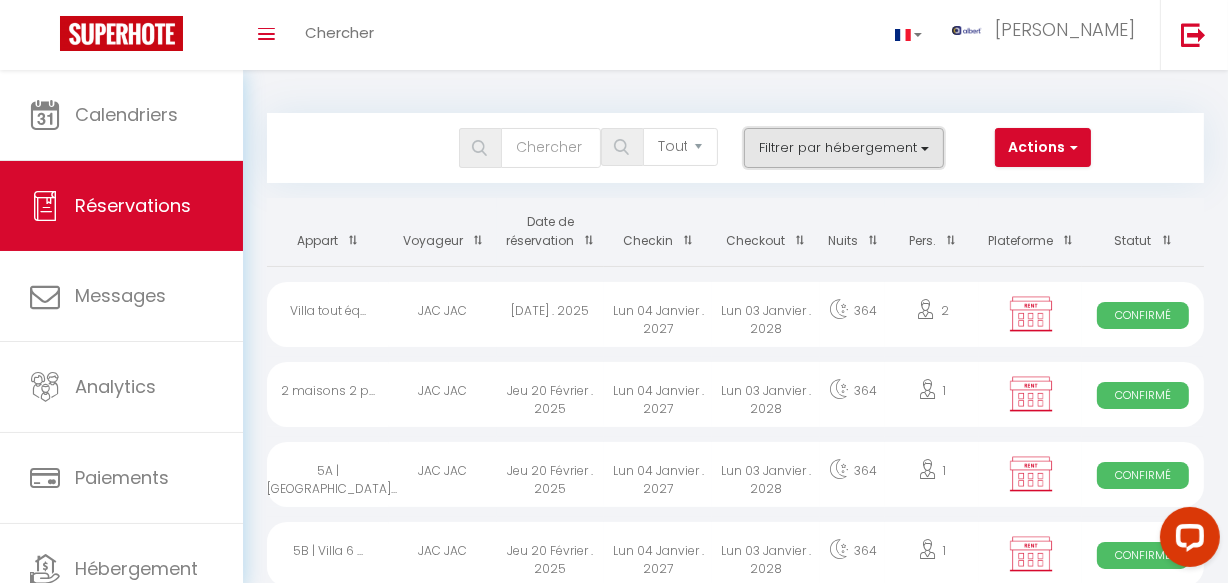 drag, startPoint x: 186, startPoint y: 328, endPoint x: 810, endPoint y: 148, distance: 649.4428 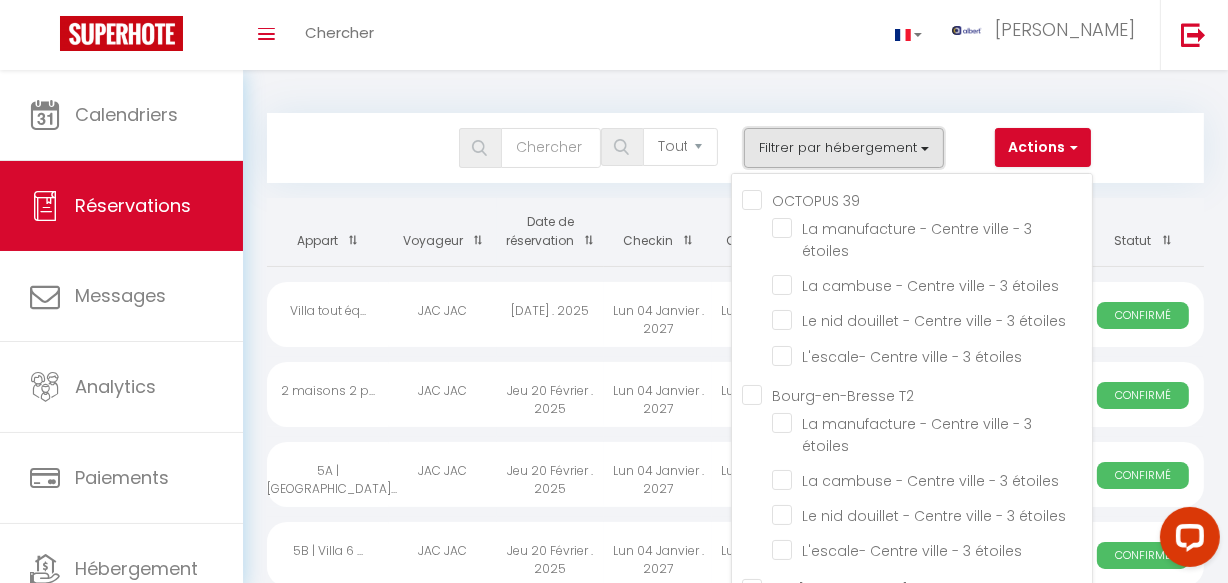 type 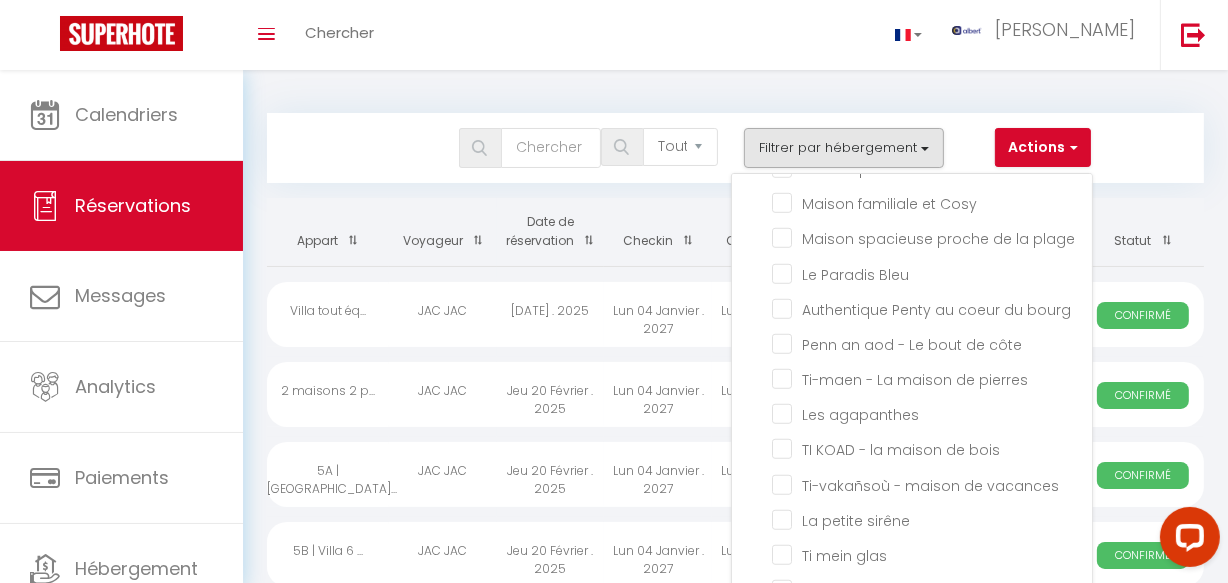 scroll, scrollTop: 12767, scrollLeft: 0, axis: vertical 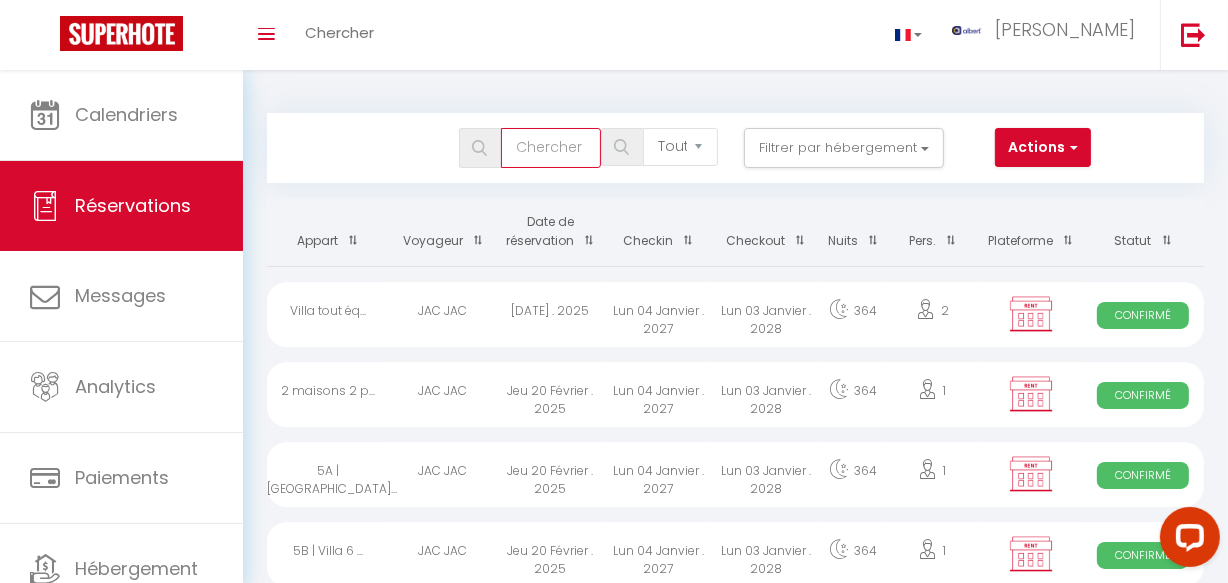 click at bounding box center (551, 148) 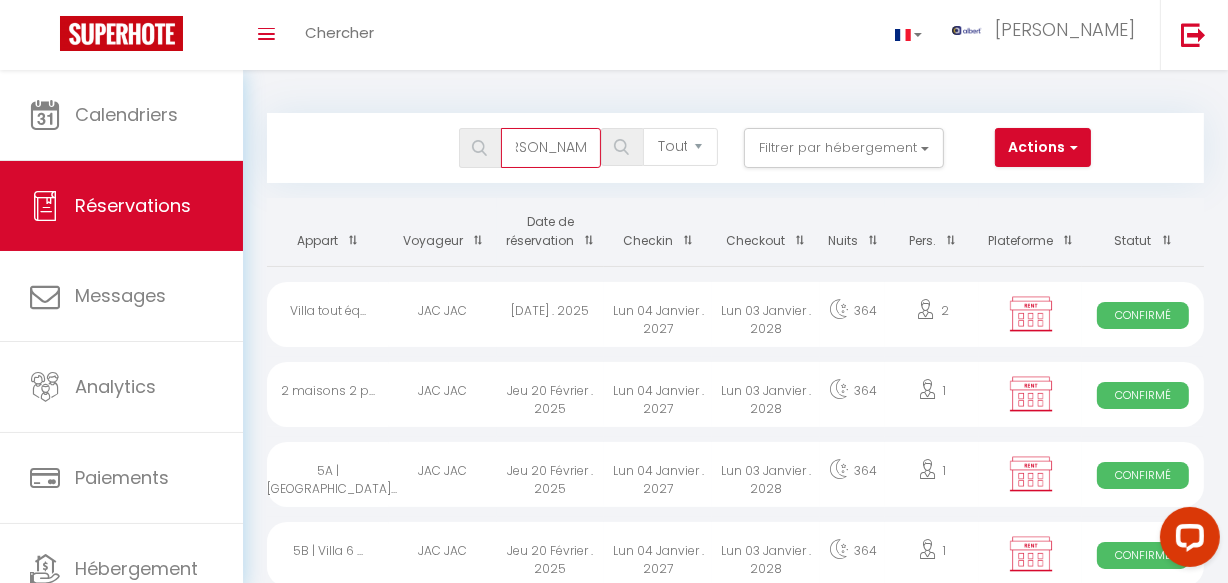 scroll, scrollTop: 0, scrollLeft: 35, axis: horizontal 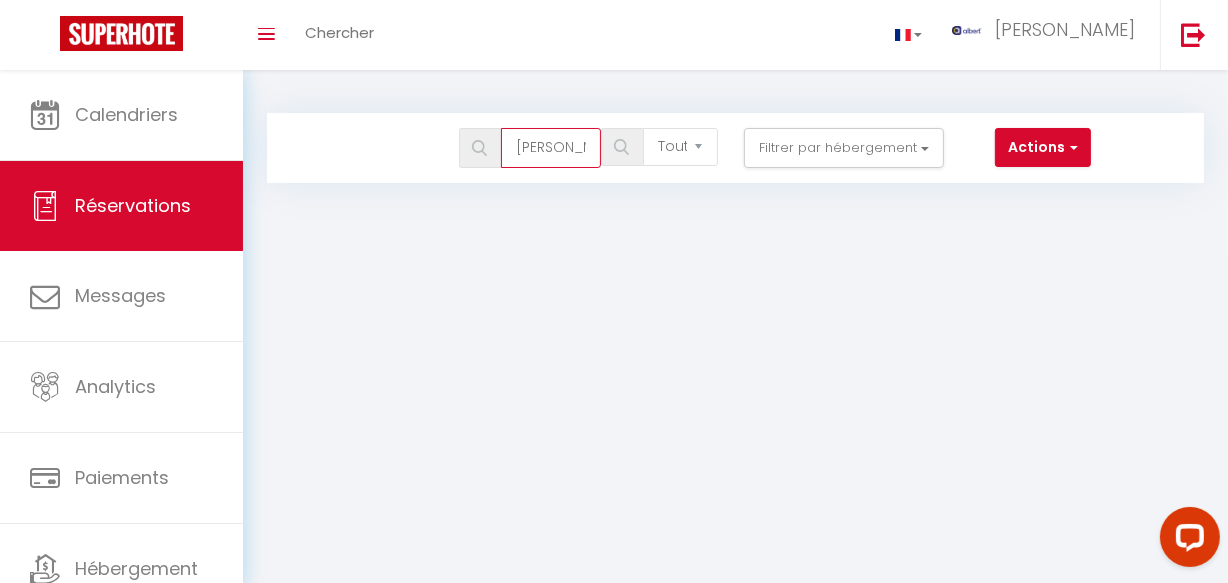drag, startPoint x: 537, startPoint y: 150, endPoint x: 496, endPoint y: 150, distance: 41 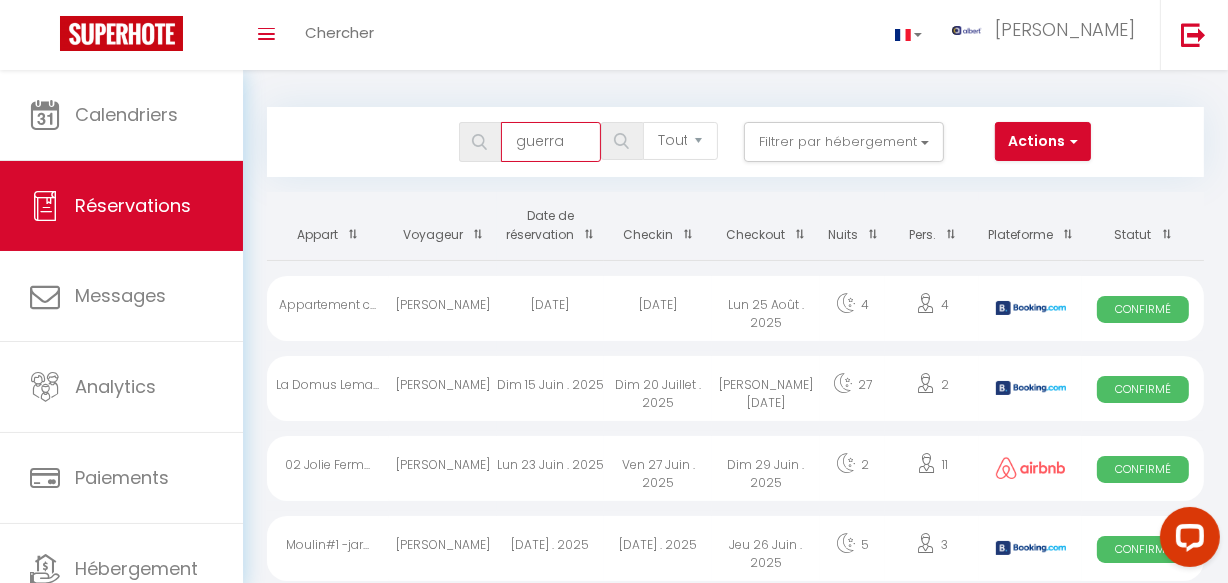 scroll, scrollTop: 0, scrollLeft: 0, axis: both 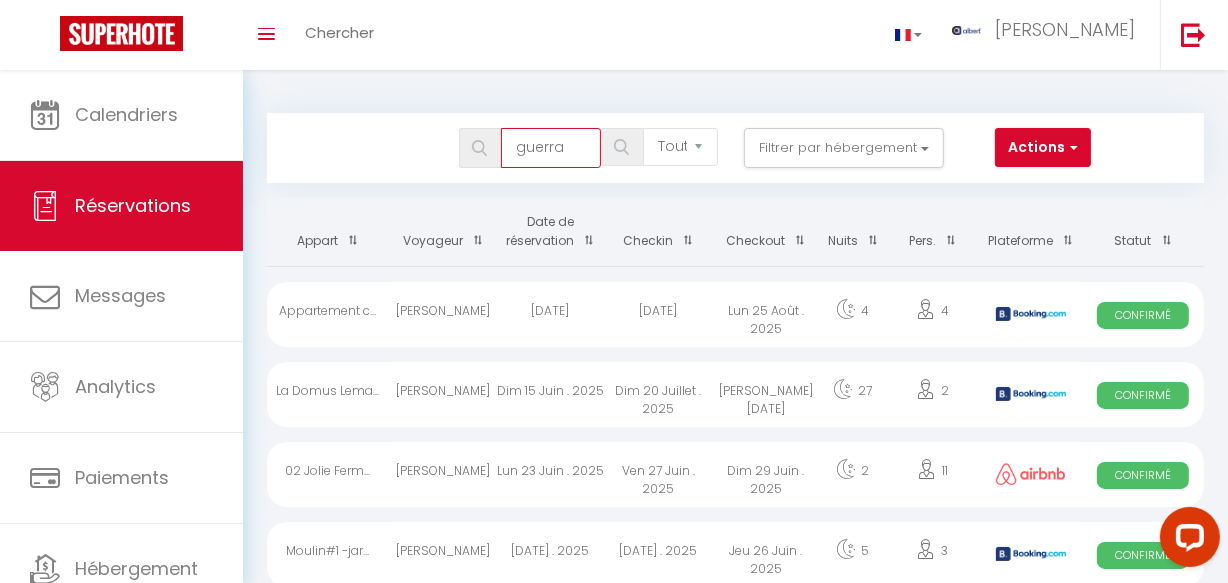 click on "guerra" at bounding box center [551, 148] 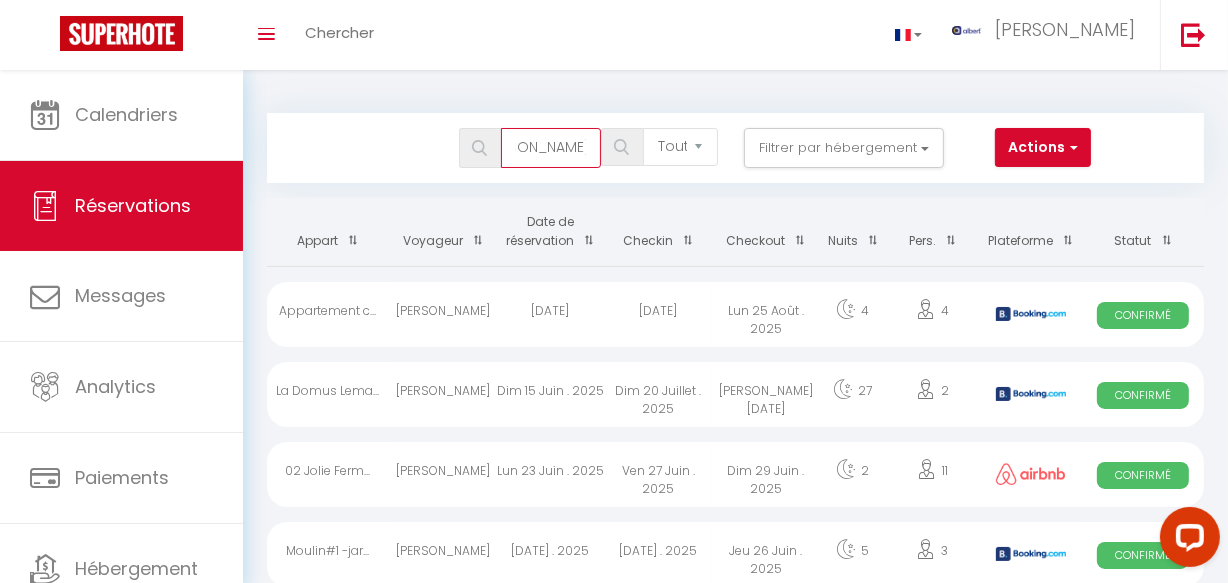 scroll, scrollTop: 0, scrollLeft: 45, axis: horizontal 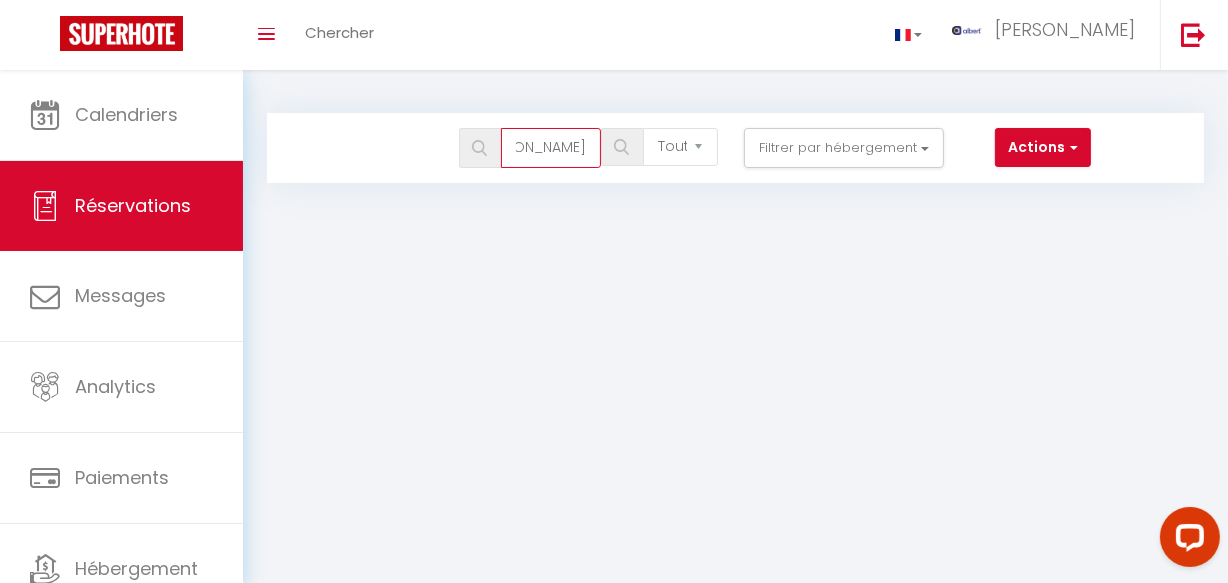 type on "YENNIFER GUERRA" 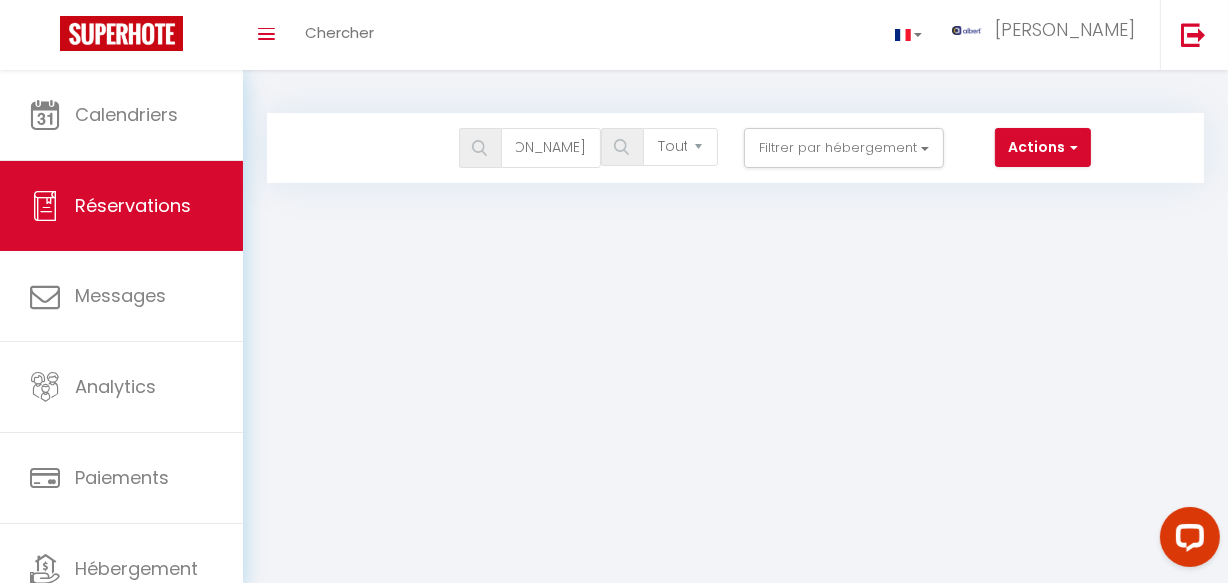 scroll, scrollTop: 0, scrollLeft: 0, axis: both 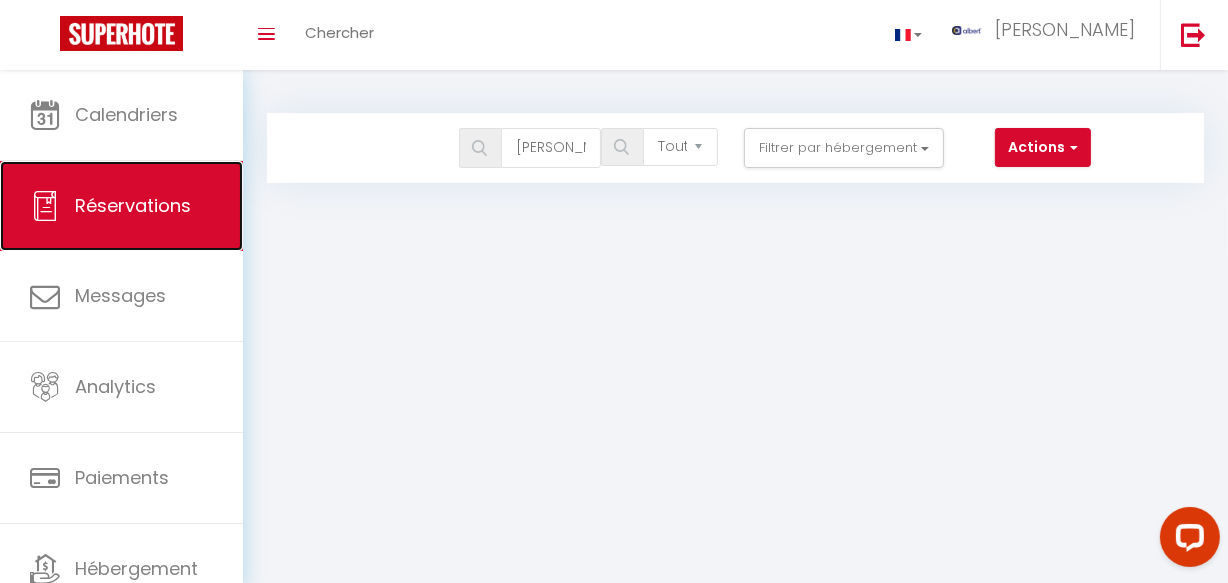 click on "Réservations" at bounding box center (121, 206) 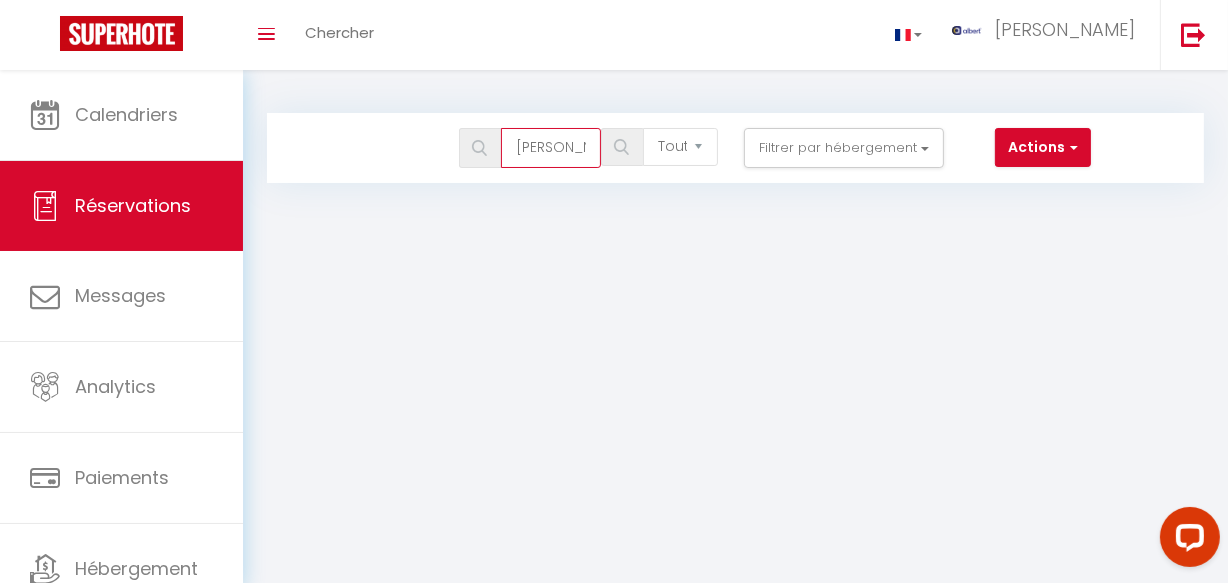 click on "YENNIFER GUERRA" at bounding box center [551, 148] 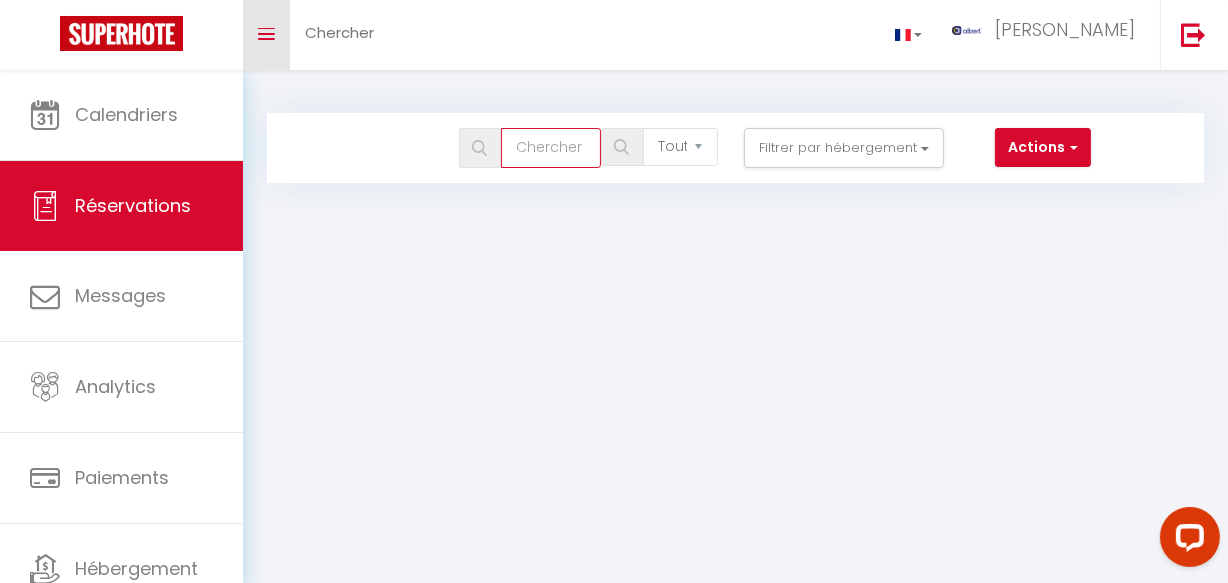 type 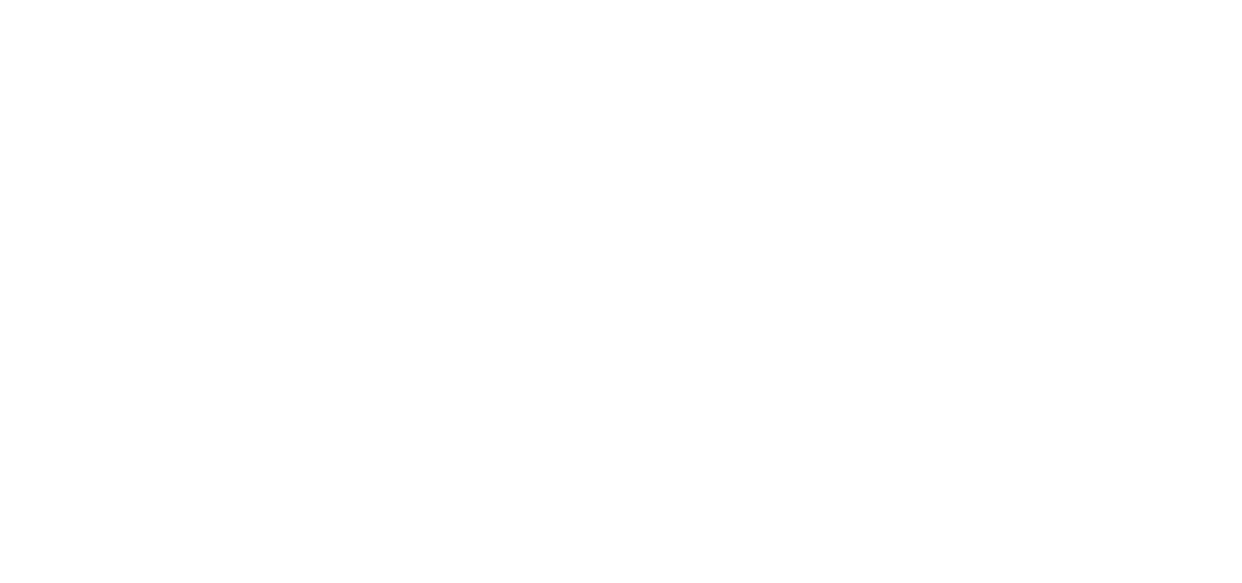 select on "not_cancelled" 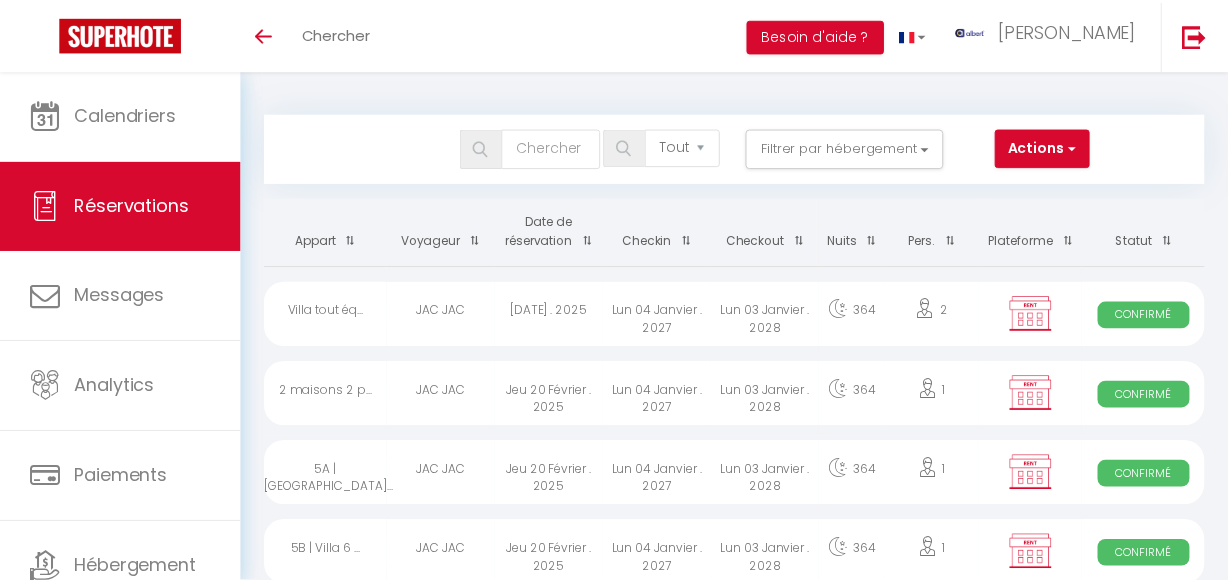 scroll, scrollTop: 0, scrollLeft: 0, axis: both 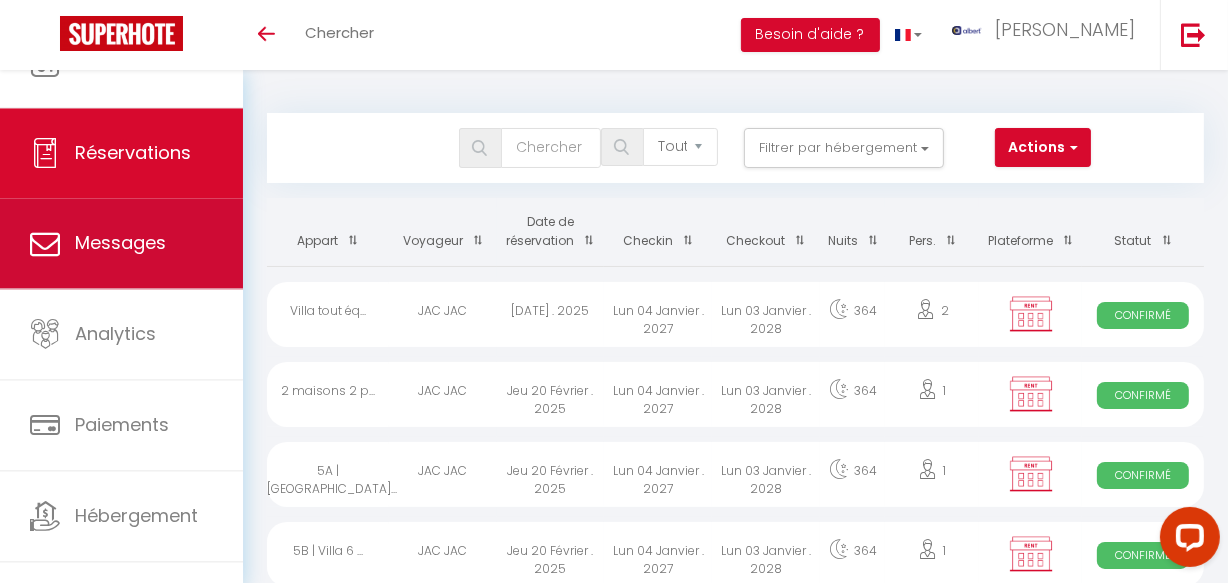 click on "Messages" at bounding box center (120, 242) 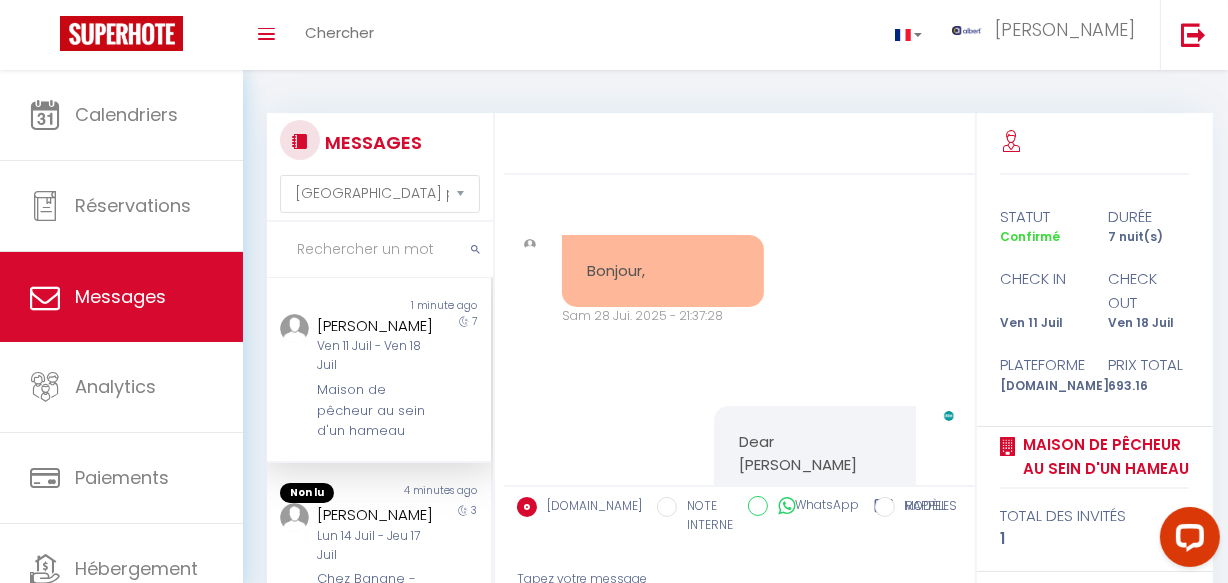 scroll, scrollTop: 7892, scrollLeft: 0, axis: vertical 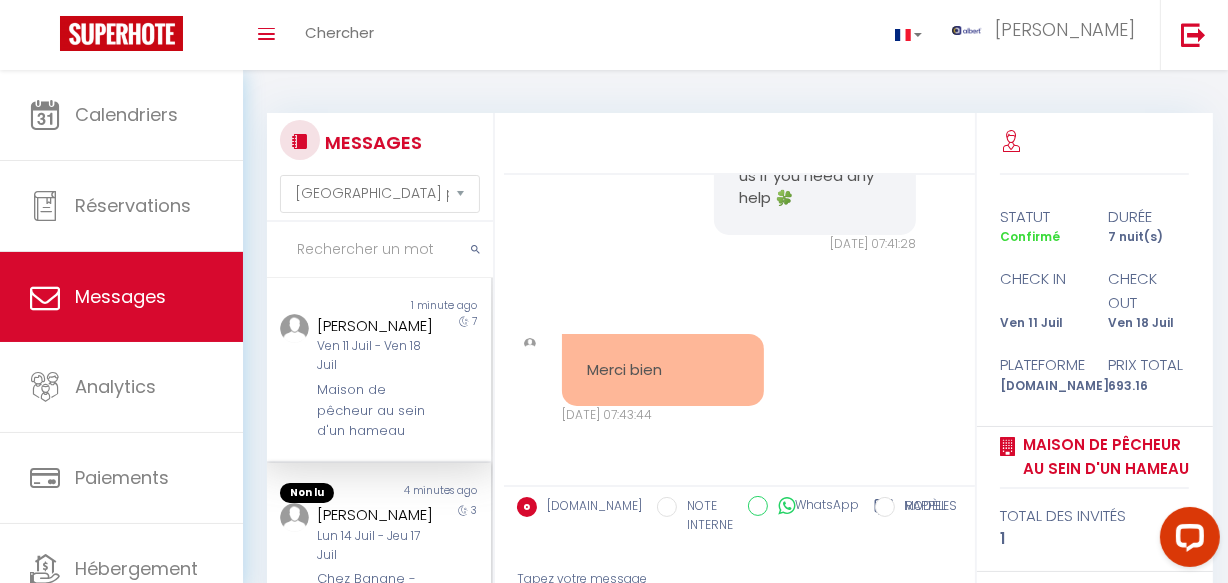 click on "4 minutes ago" at bounding box center [435, 493] 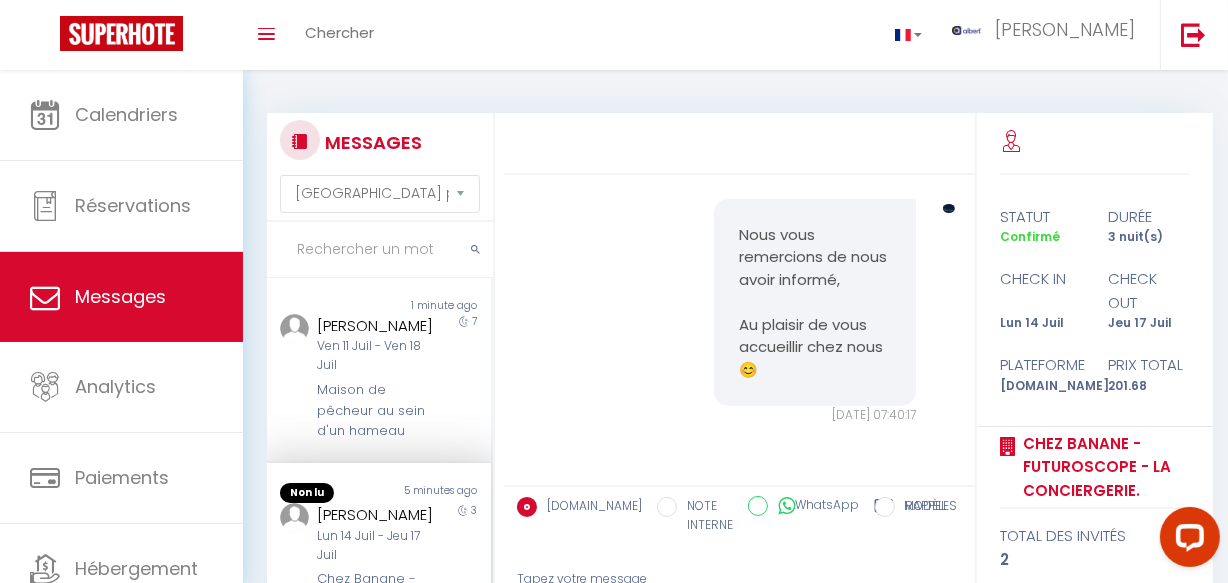 scroll, scrollTop: 3849, scrollLeft: 0, axis: vertical 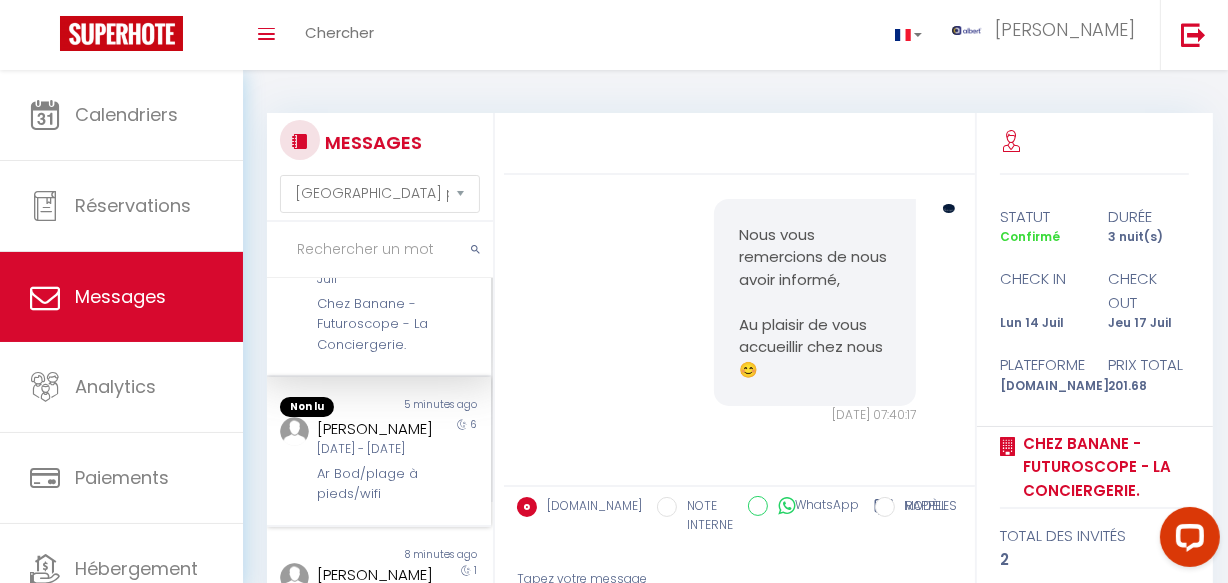 click on "Thibault Cartier" at bounding box center (375, 429) 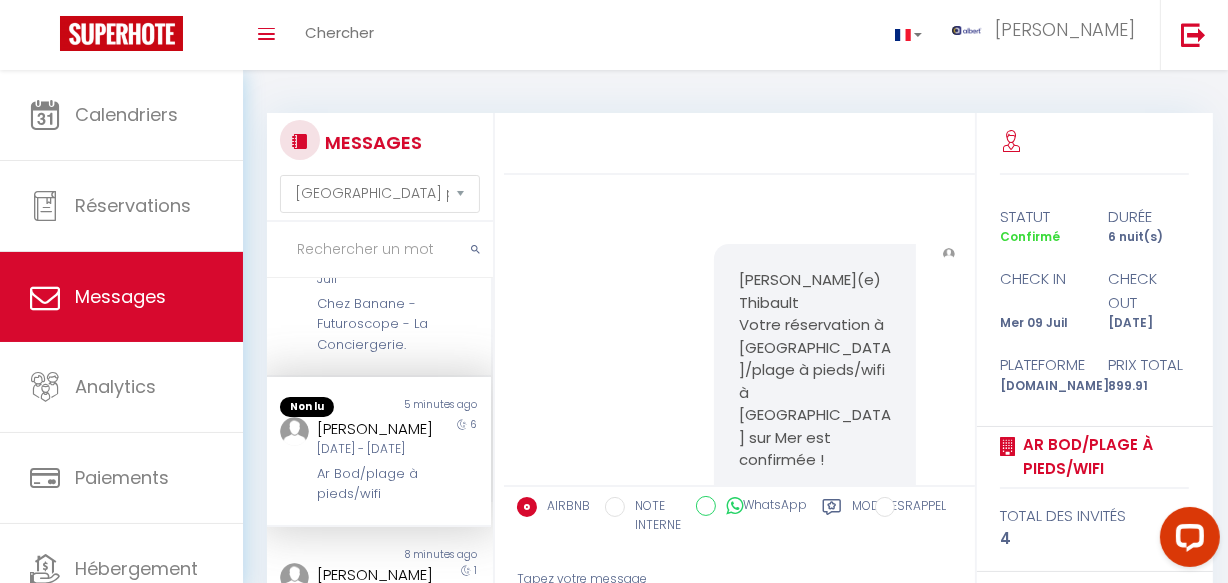 scroll, scrollTop: 25347, scrollLeft: 0, axis: vertical 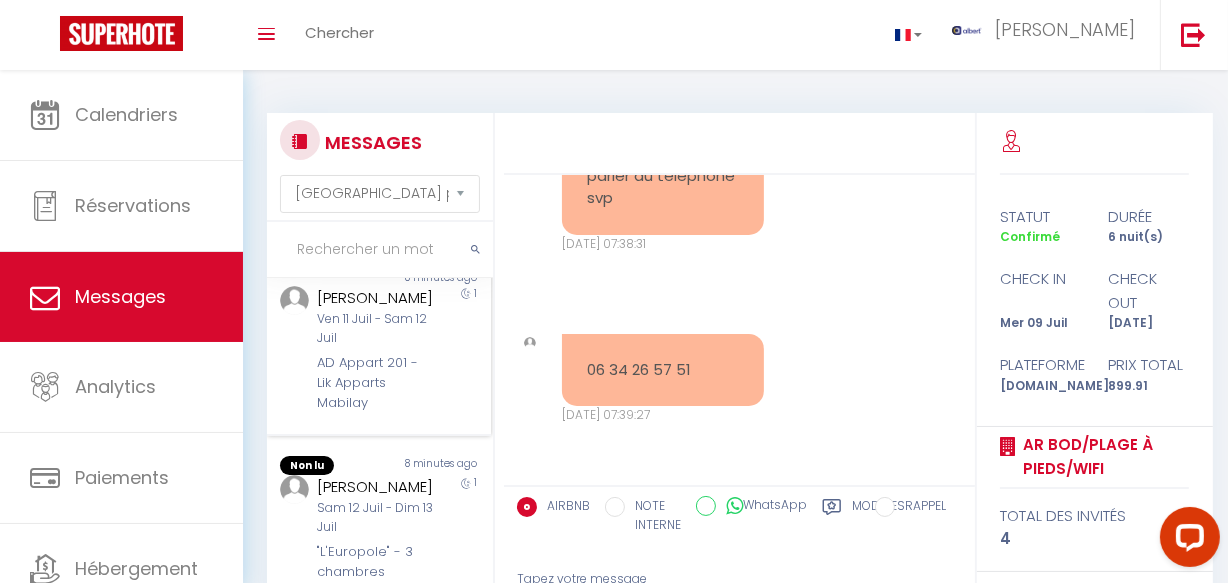 click on "AD Appart 201 - Lik Apparts Mabilay" at bounding box center [375, 383] 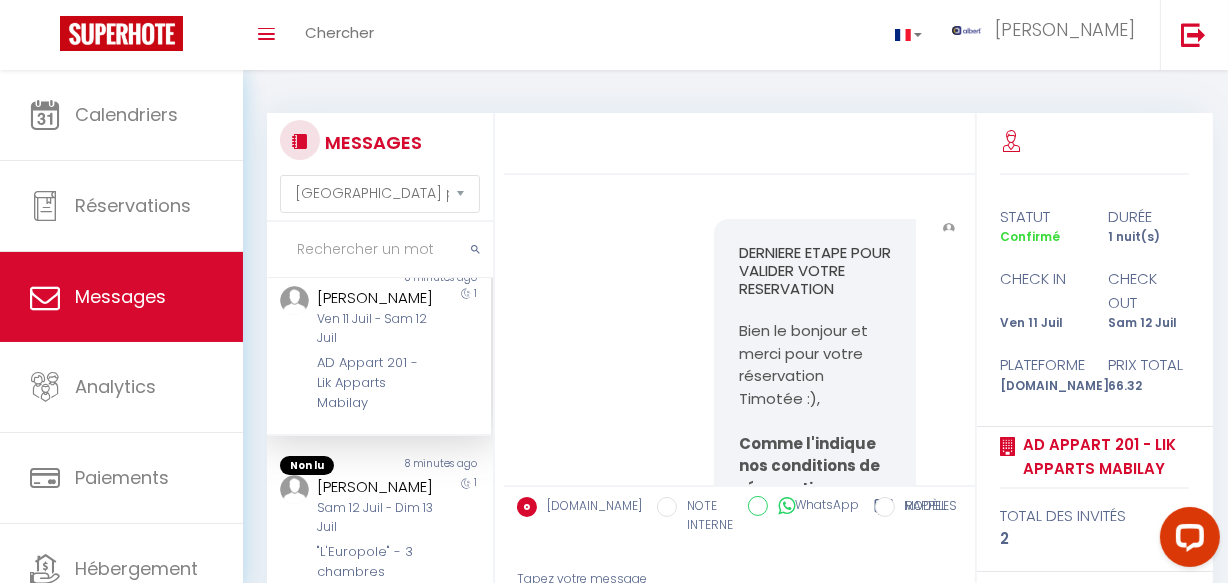 scroll, scrollTop: 0, scrollLeft: 0, axis: both 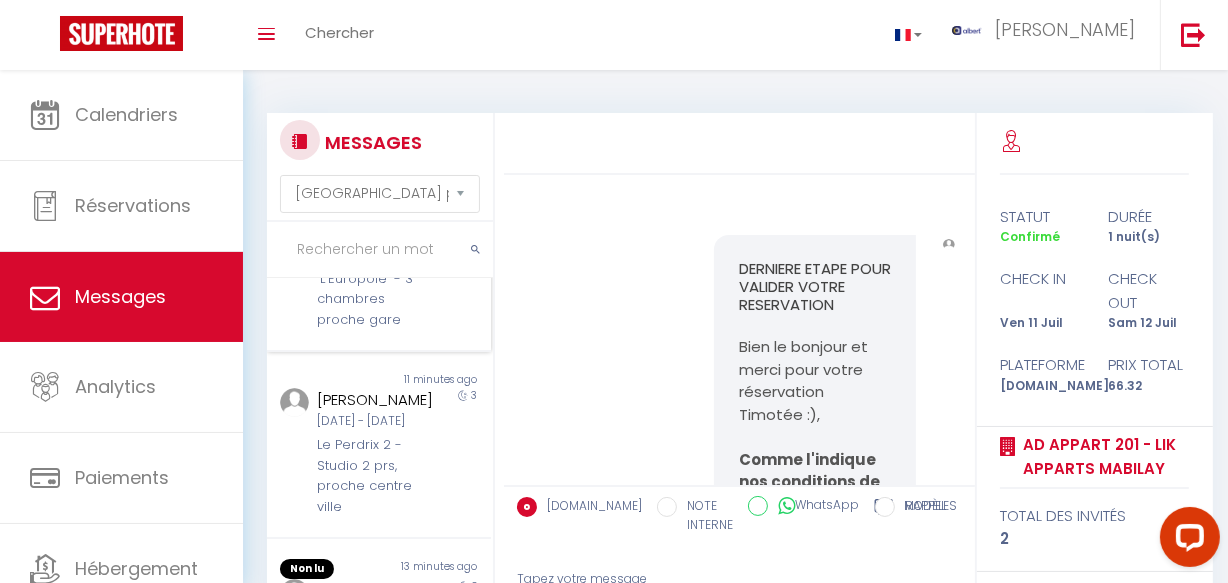 click on "Sam 12 Juil - Dim 13 Juil" at bounding box center [375, 245] 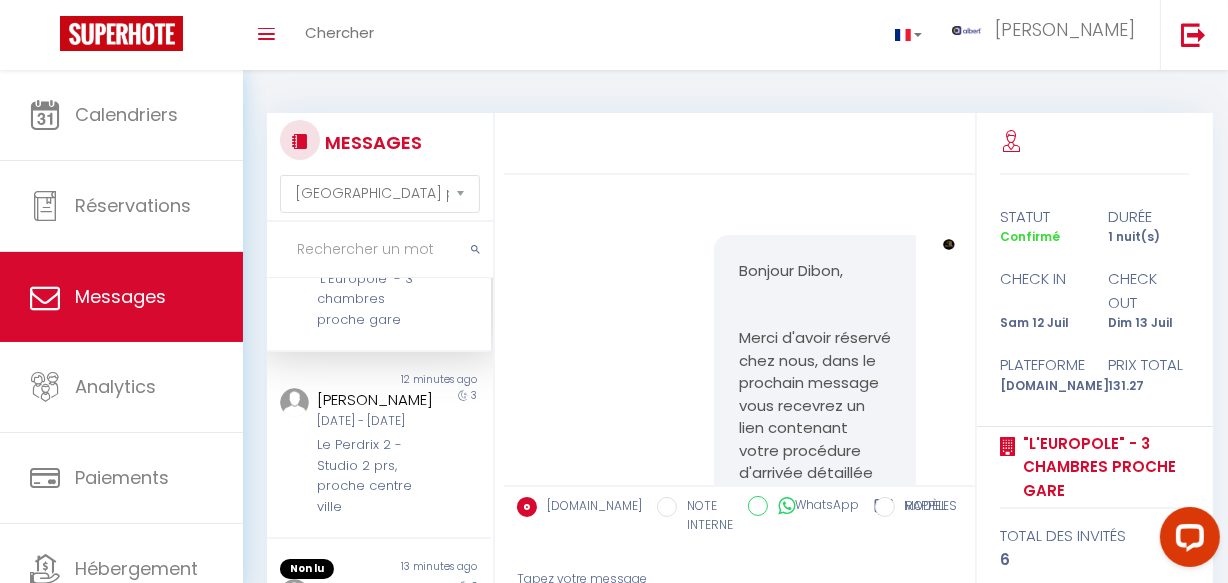 scroll, scrollTop: 2890, scrollLeft: 0, axis: vertical 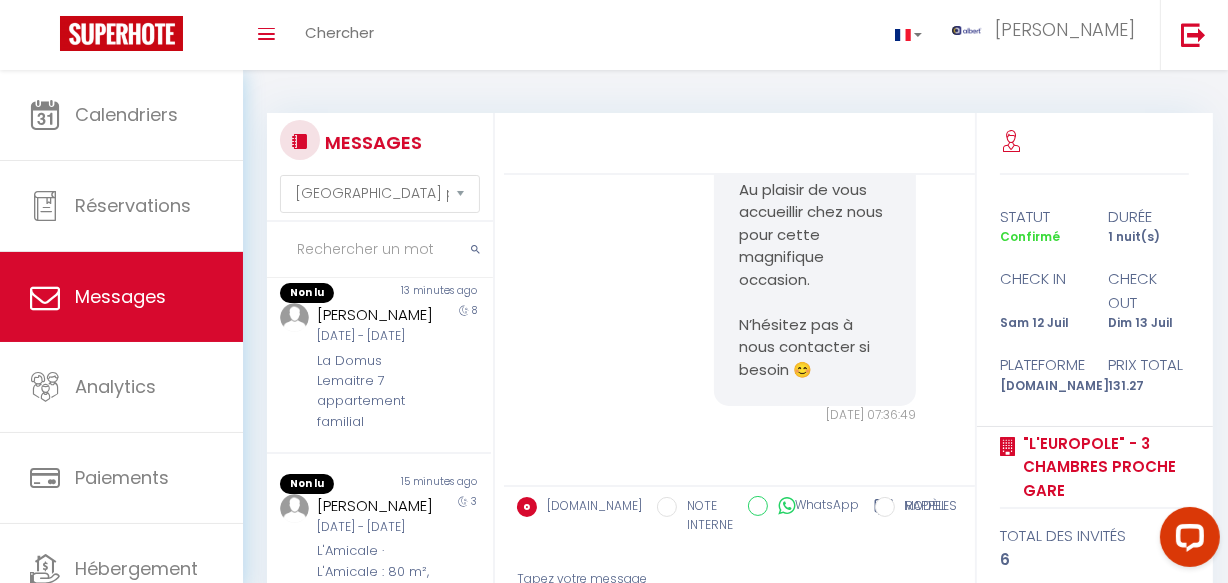 click on "Le Perdrix 2 - Studio 2 prs, proche centre ville" at bounding box center (375, 201) 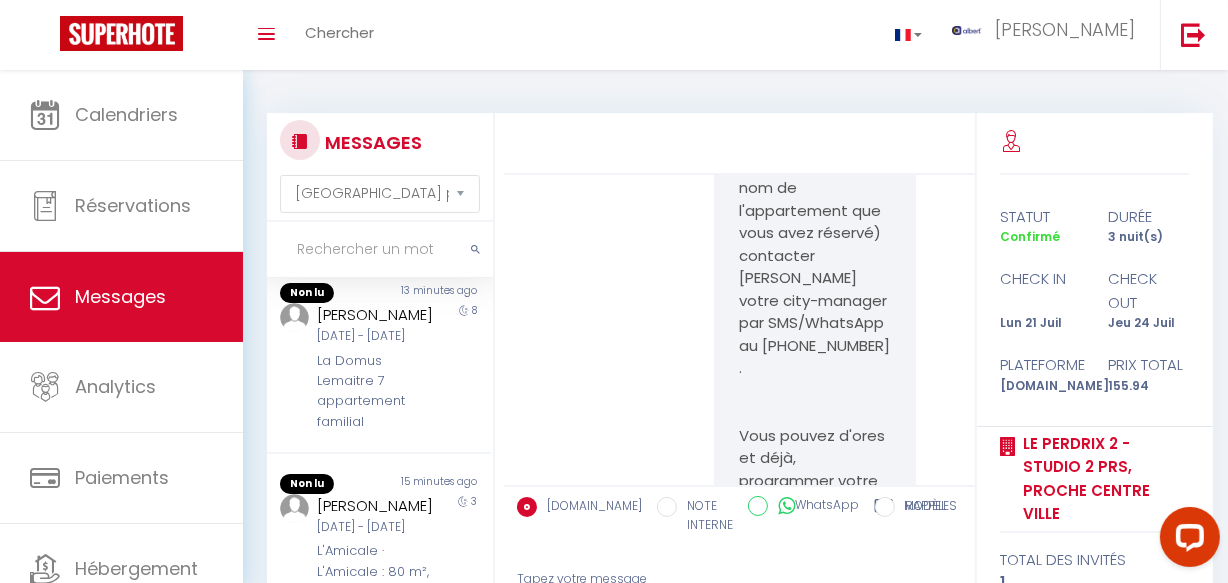 scroll, scrollTop: 0, scrollLeft: 0, axis: both 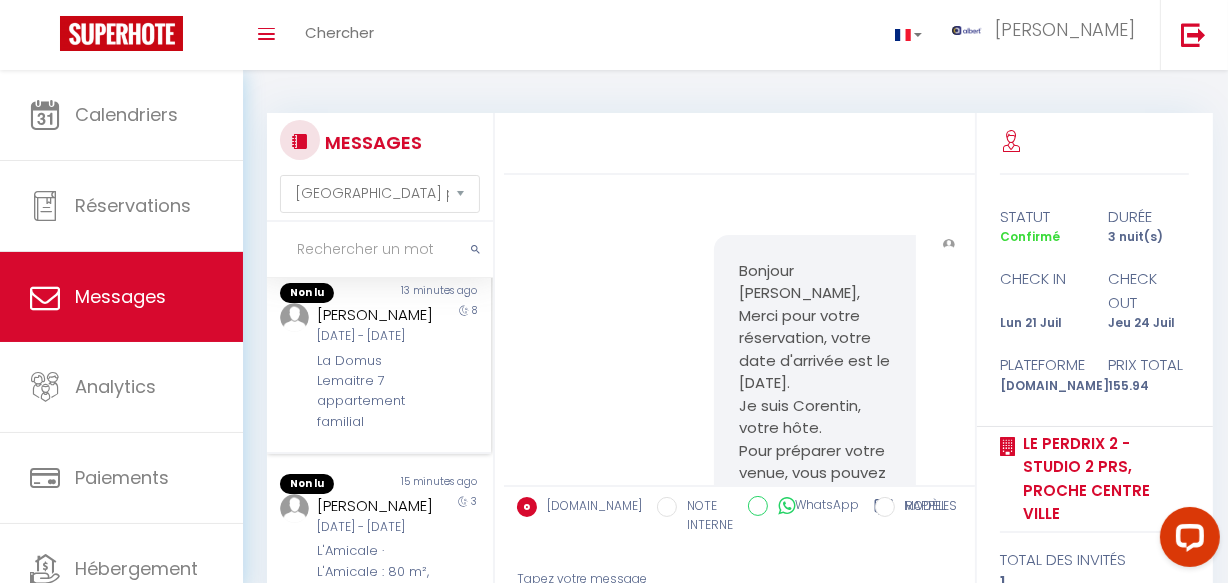 click on "[PERSON_NAME]" at bounding box center (375, 315) 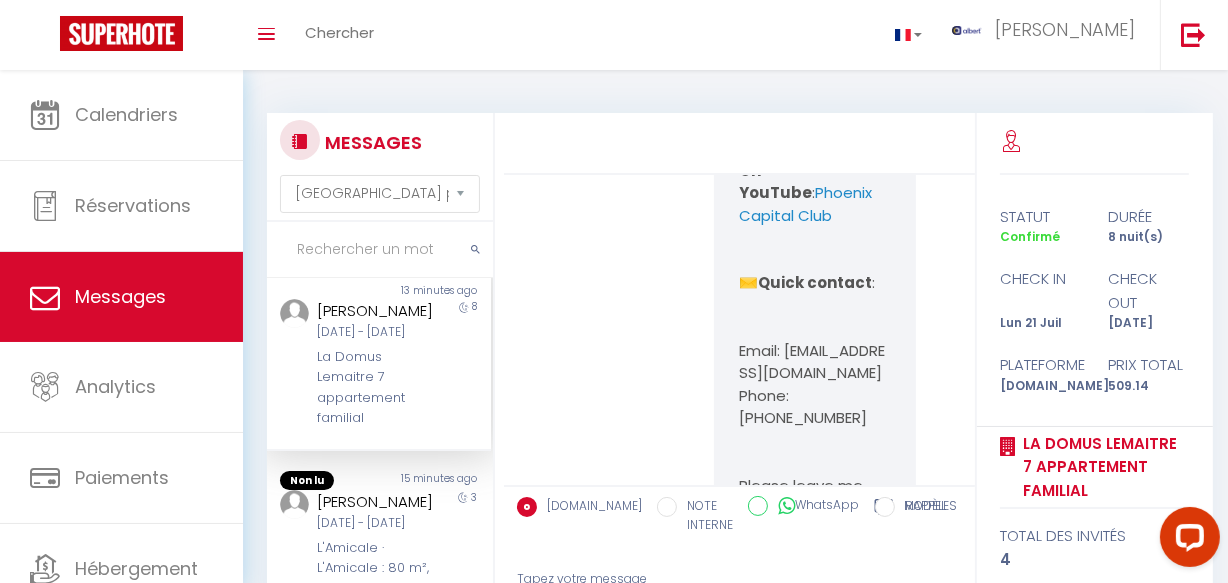 scroll, scrollTop: 1628, scrollLeft: 0, axis: vertical 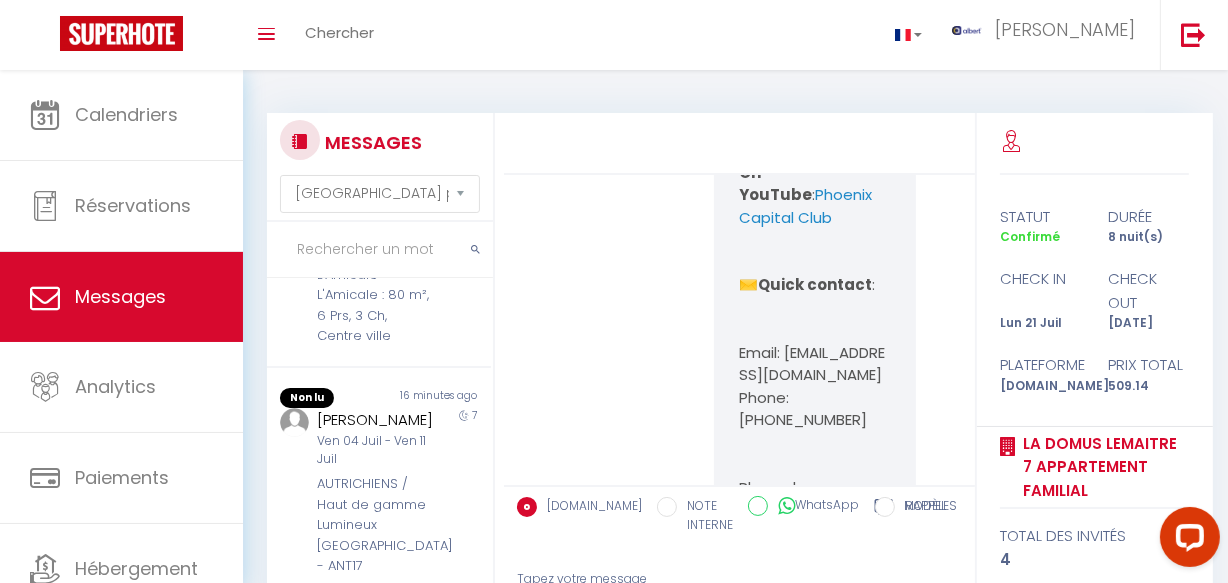 click on "[PERSON_NAME]" at bounding box center (375, 229) 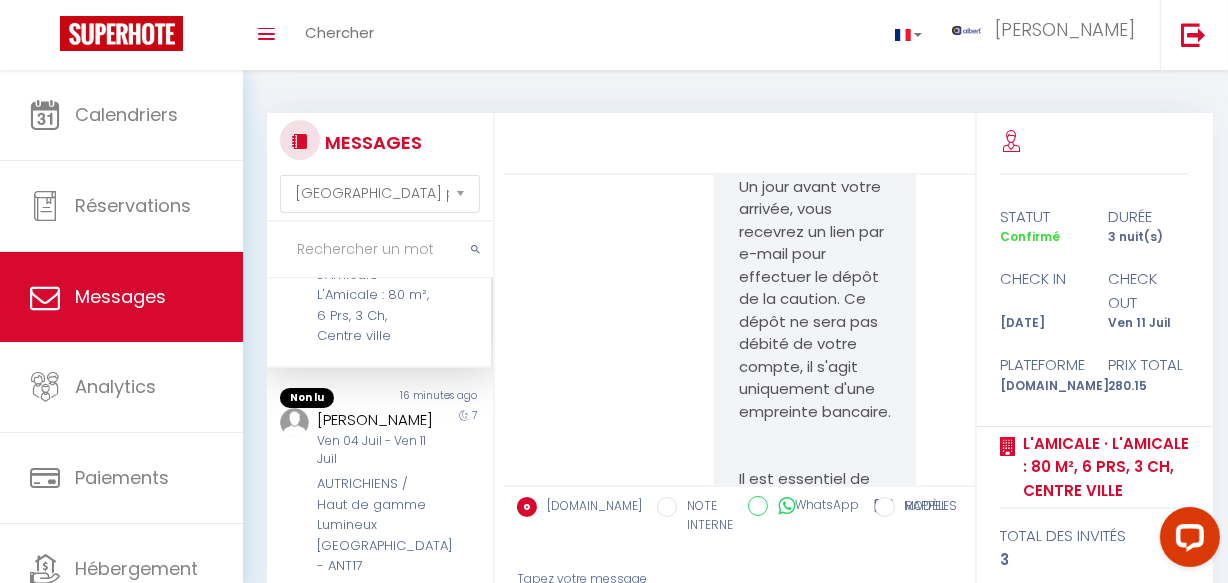 scroll, scrollTop: 11039, scrollLeft: 0, axis: vertical 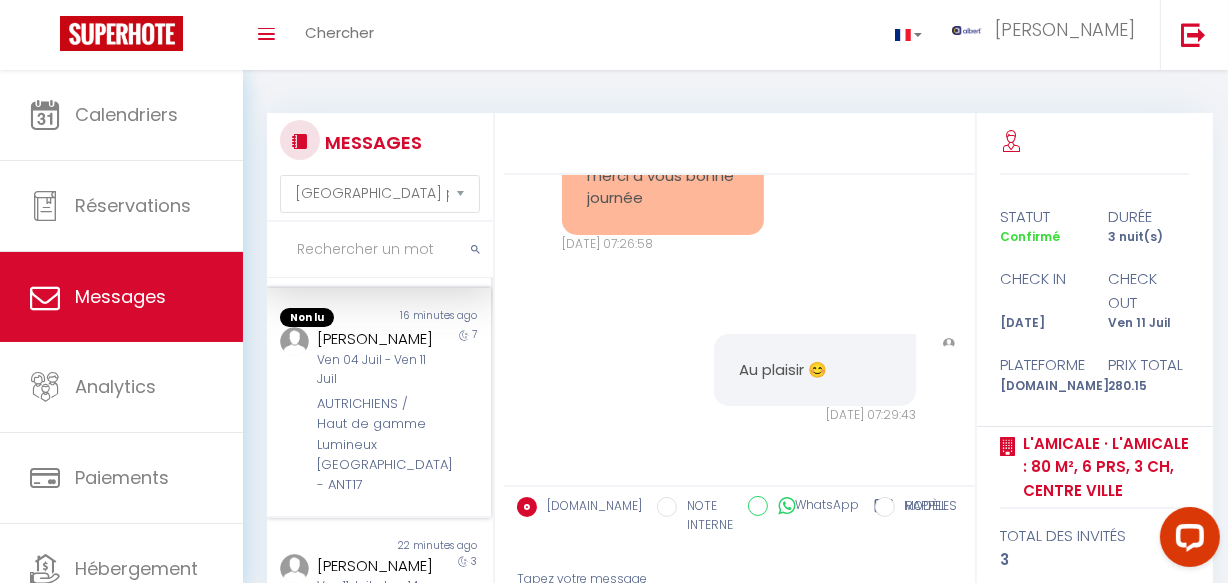click on "Ven 04 Juil - Ven 11 Juil" at bounding box center (375, 370) 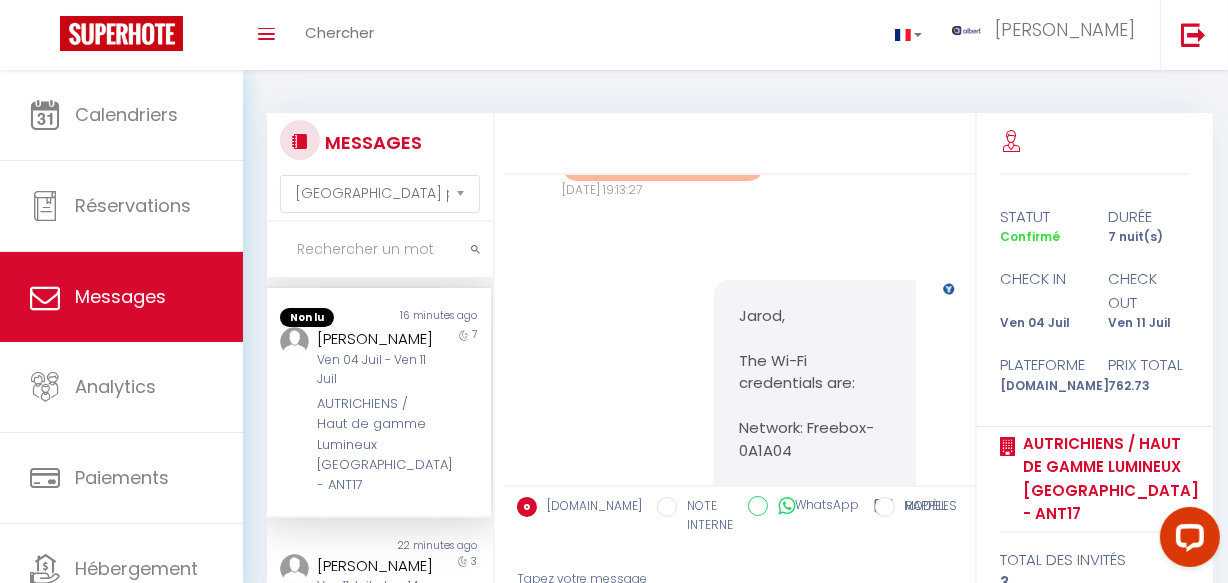 scroll, scrollTop: 17702, scrollLeft: 0, axis: vertical 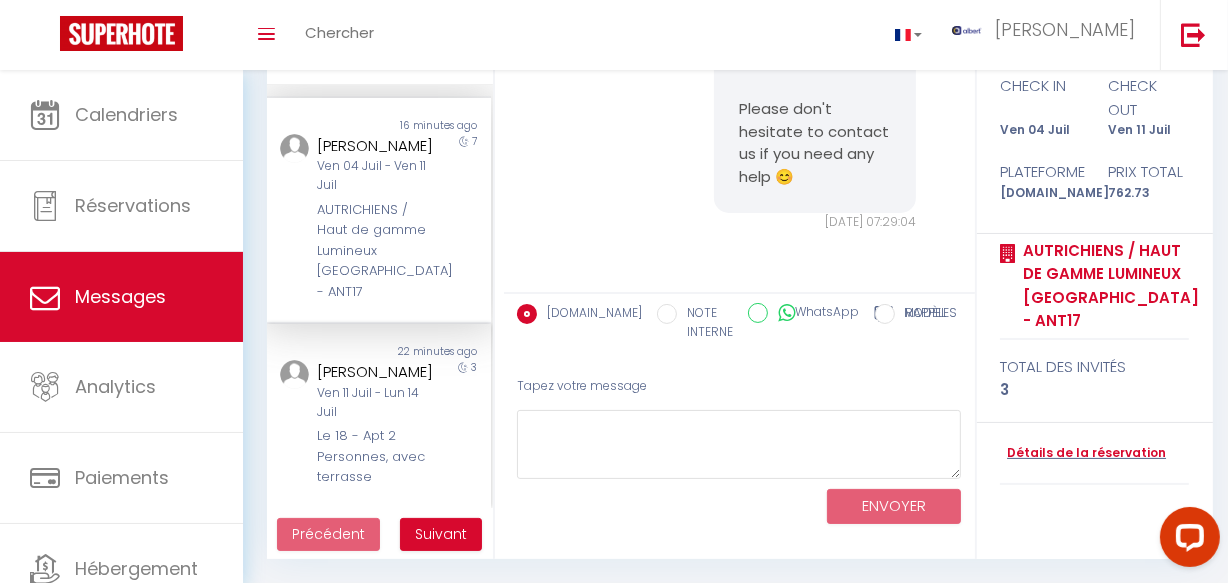 click on "Ven 11 Juil - Lun 14 Juil" at bounding box center (375, 403) 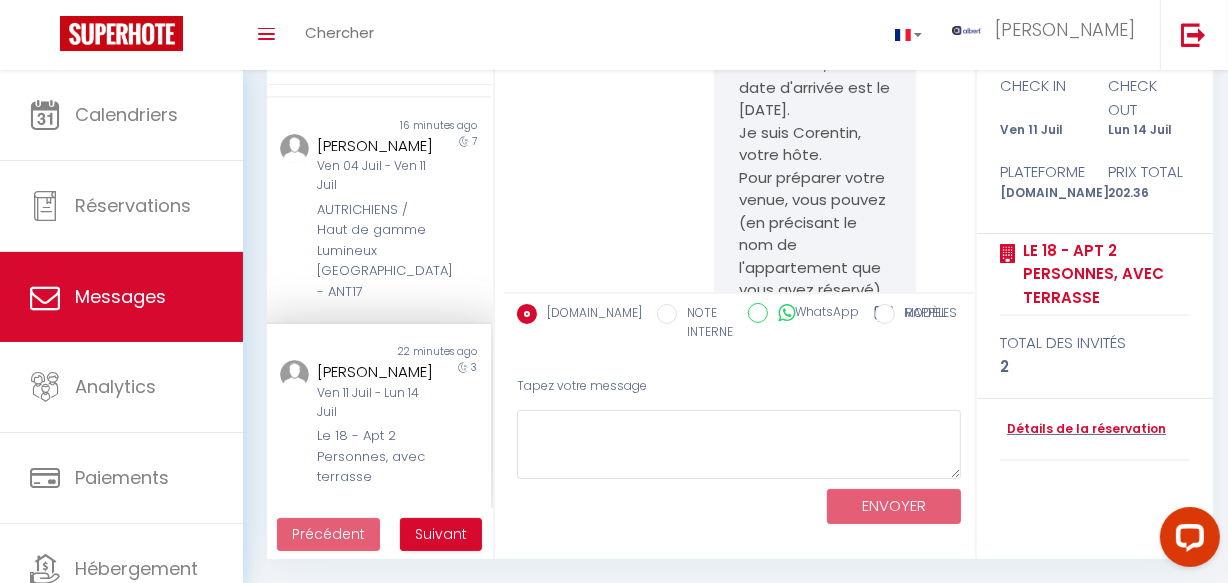 scroll, scrollTop: 0, scrollLeft: 0, axis: both 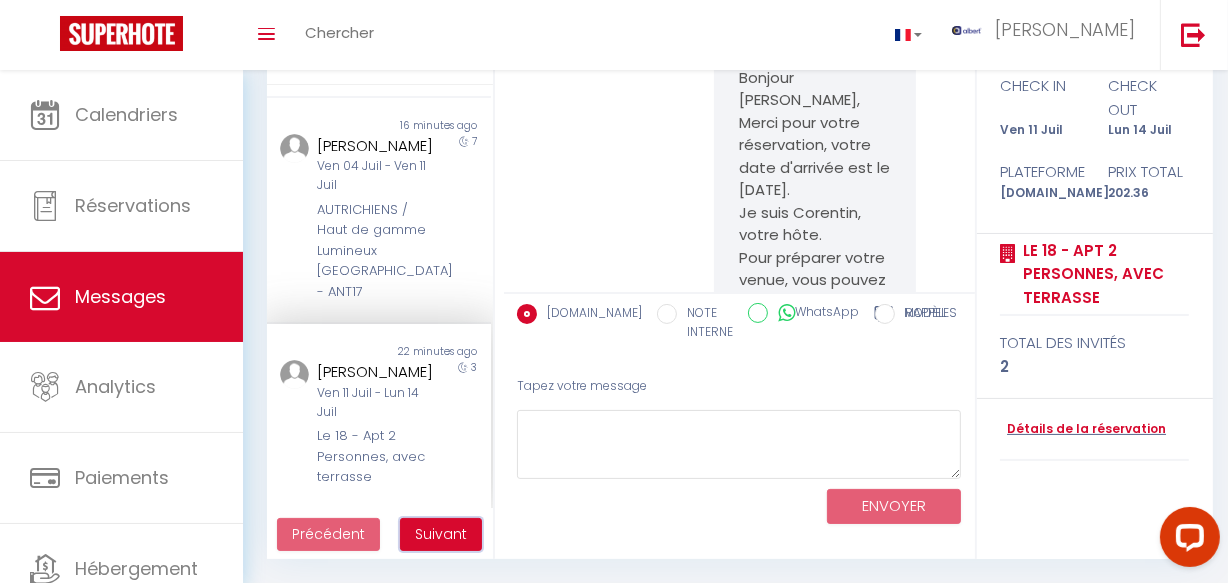 click on "Suivant" at bounding box center [441, 534] 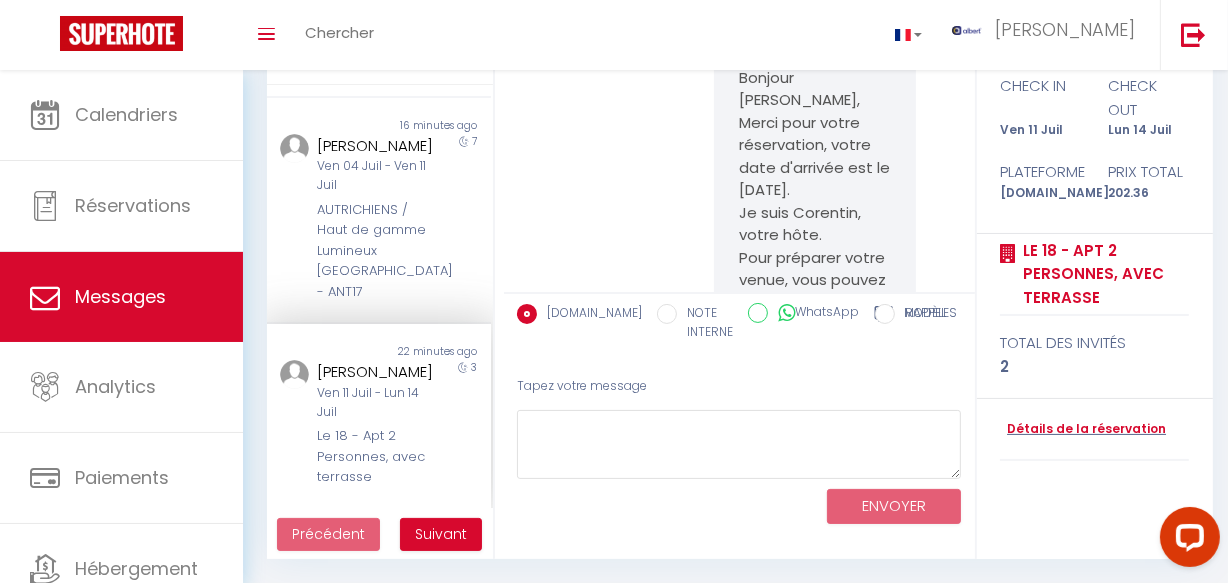 scroll, scrollTop: 70, scrollLeft: 0, axis: vertical 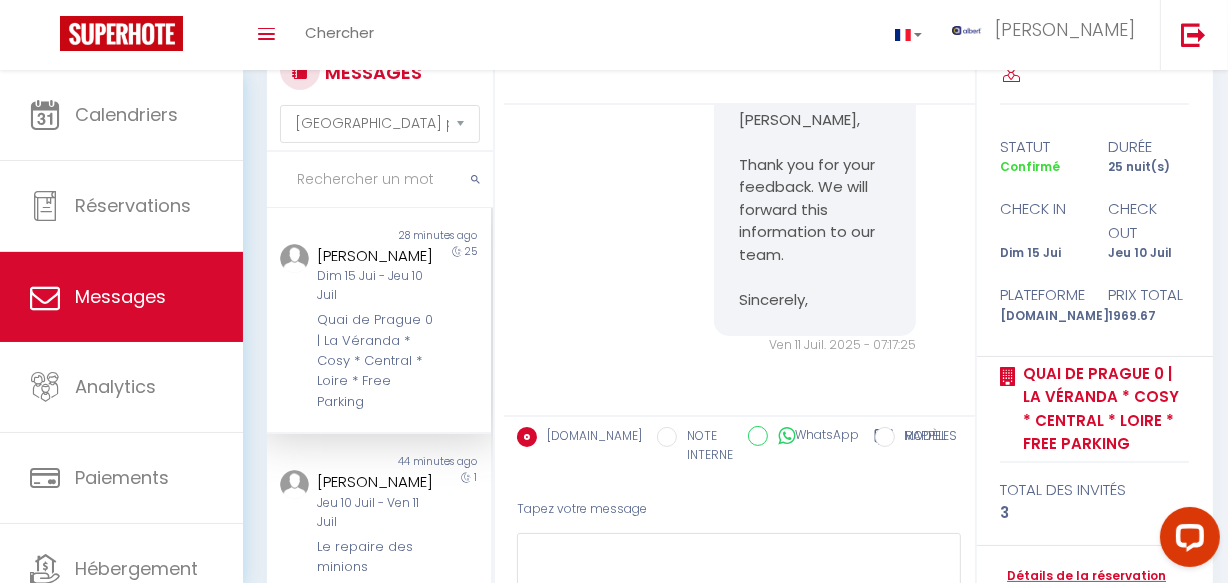 click on "Quai de Prague 0 | La Véranda * Cosy * Central * Loire * Free Parking" at bounding box center [375, 361] 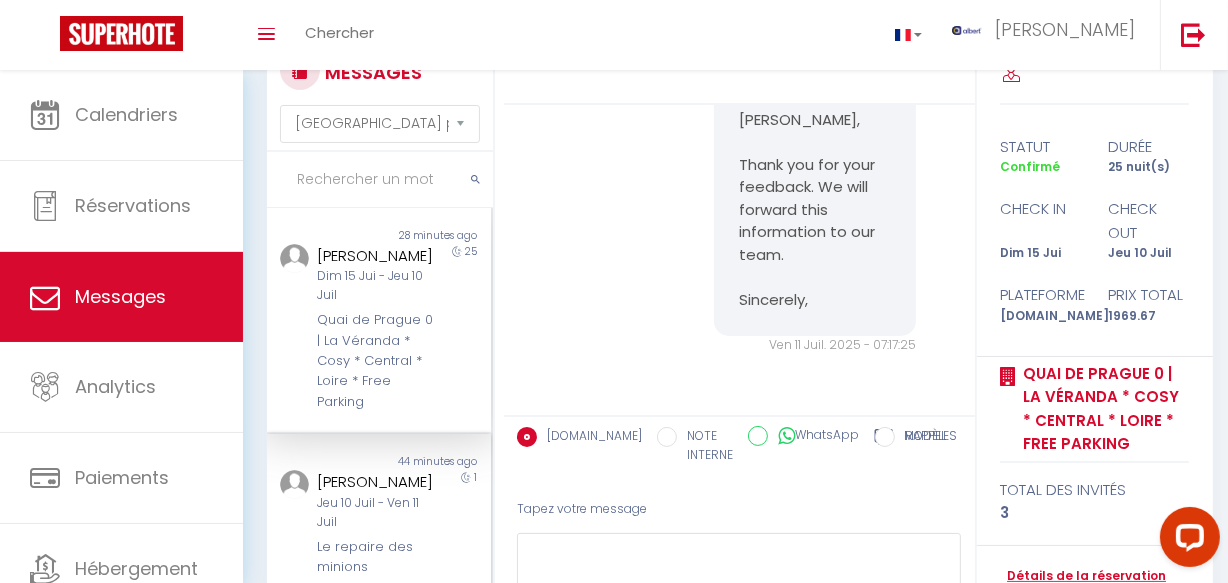 click on "Wendy Chamberlin" at bounding box center [375, 482] 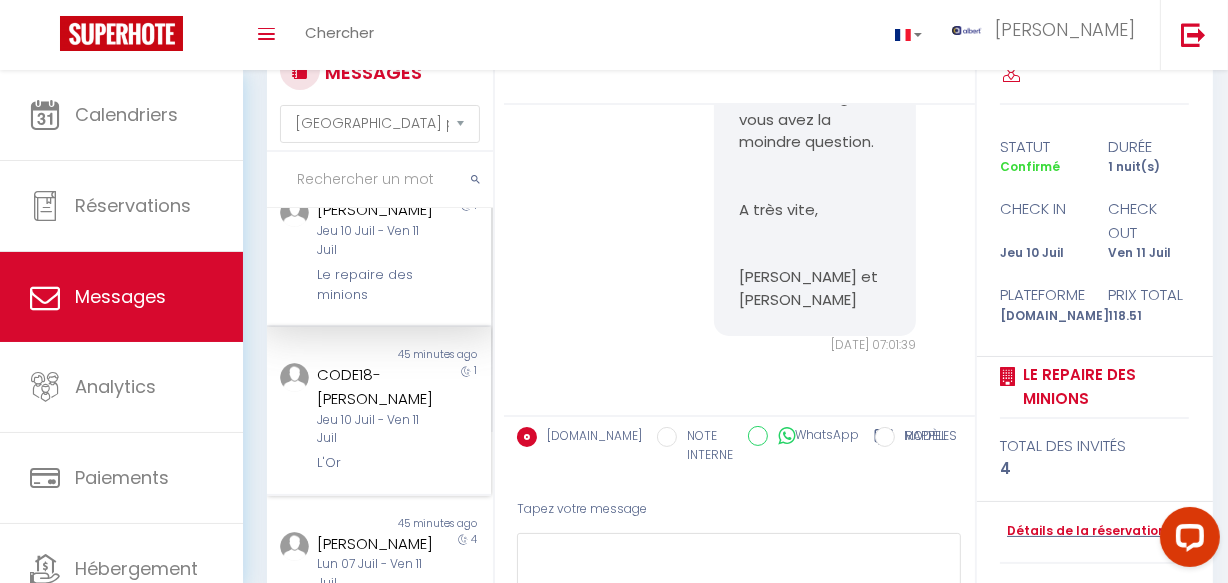 click on "CODE18-jean Doignon" at bounding box center [375, 386] 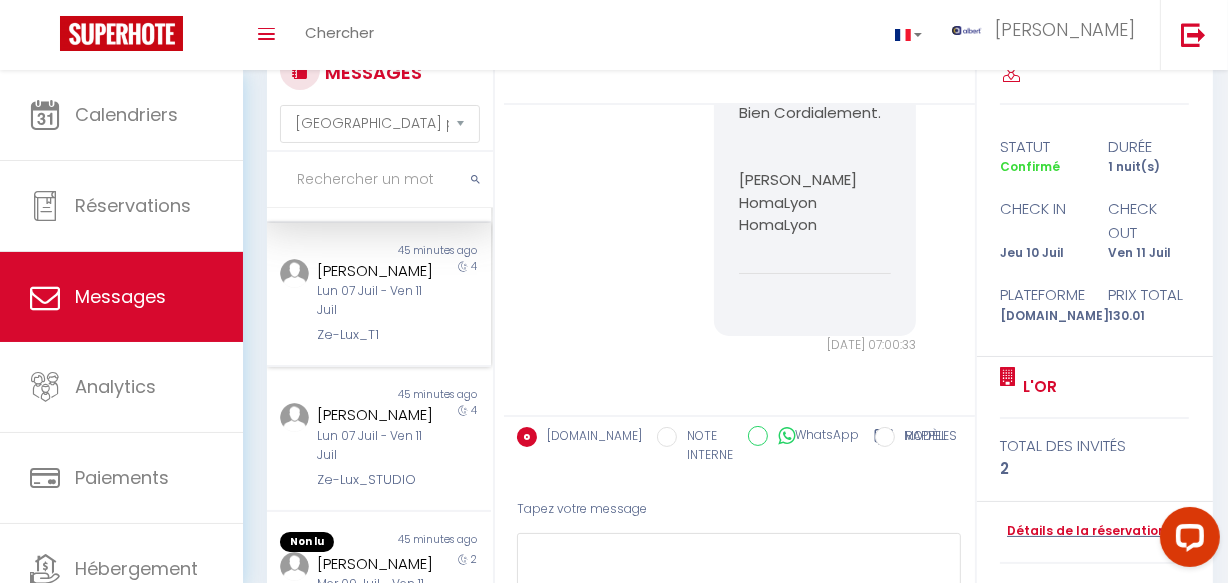 click on "Non lu
45 minutes ago
Owen Hourdin   Lun 07 Juil - Ven 11 Juil   Ze-Lux_T1     4" at bounding box center [379, 295] 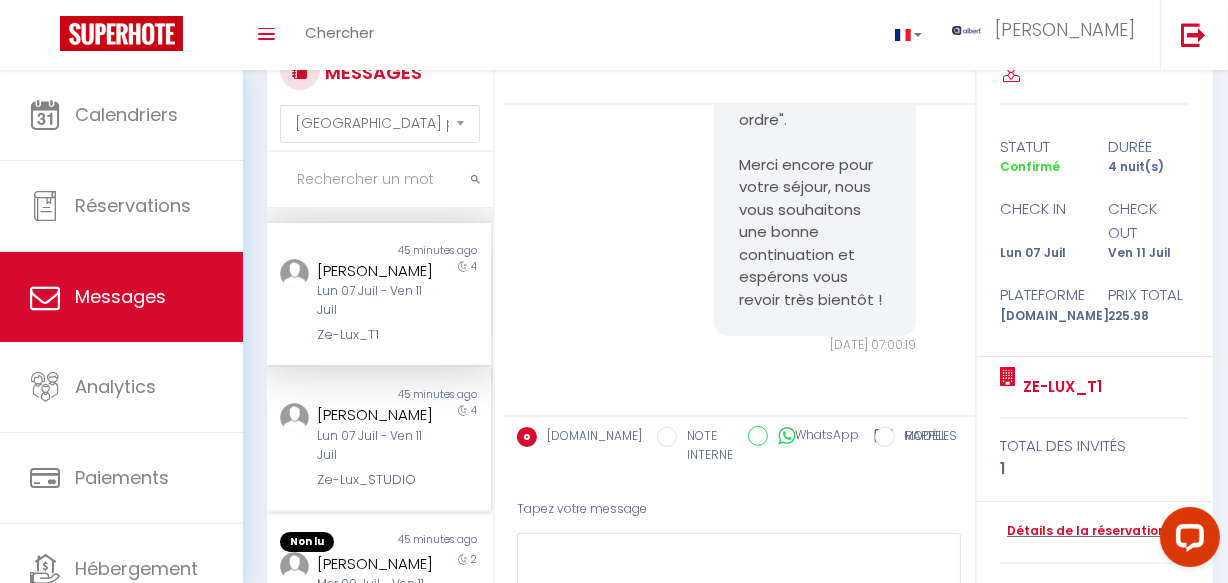 click on "45 minutes ago" at bounding box center (435, 395) 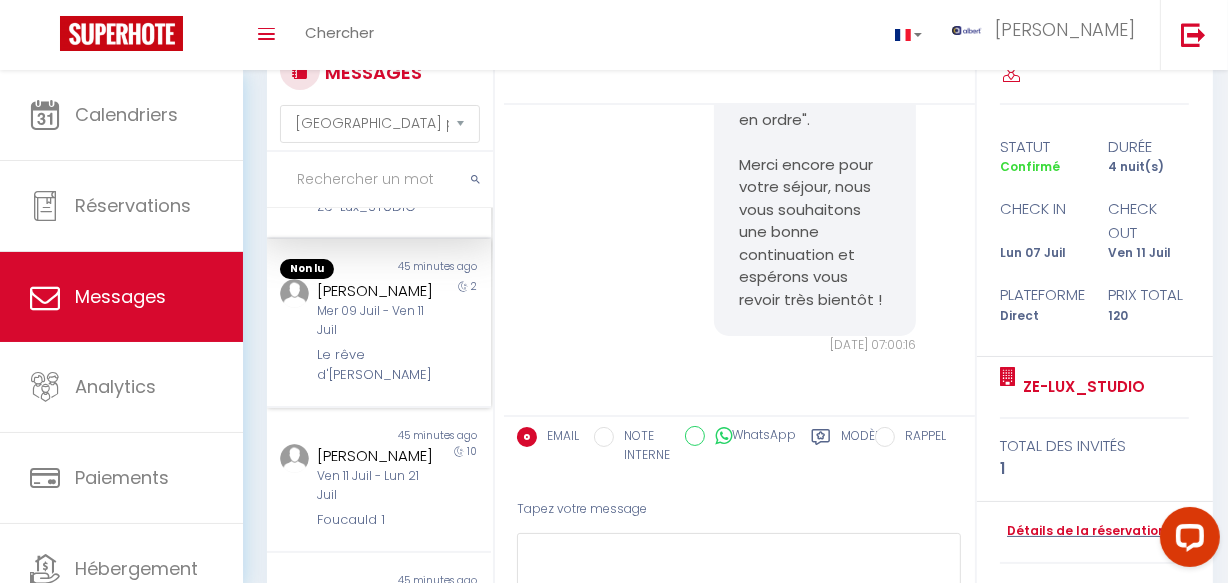 click on "Melanie CHATELIN" at bounding box center [375, 291] 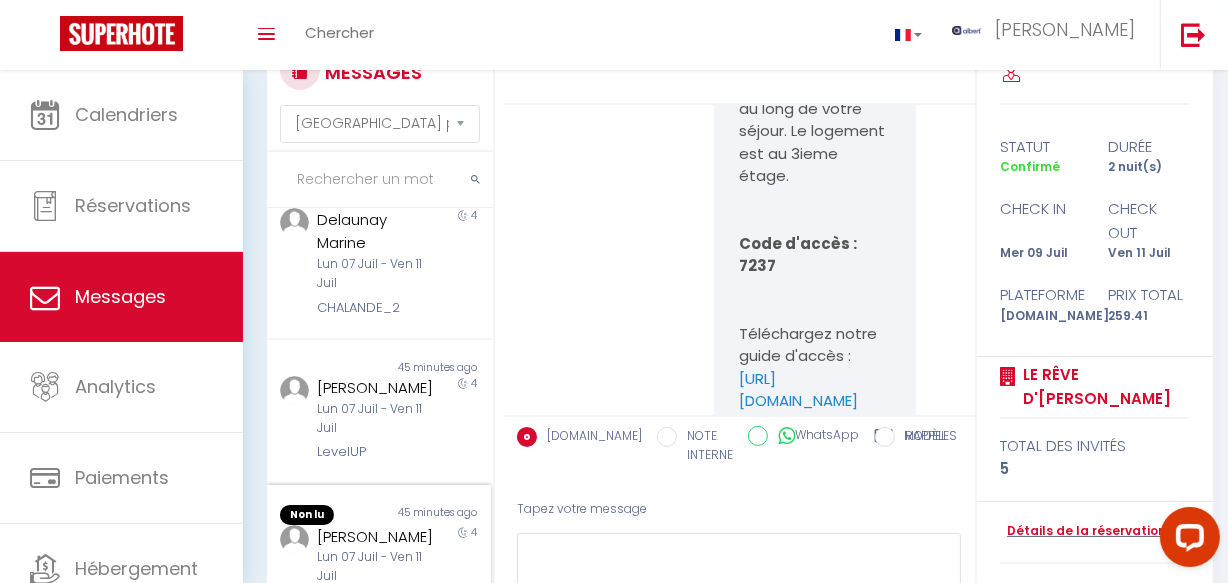 click on "45 minutes ago" at bounding box center [435, 515] 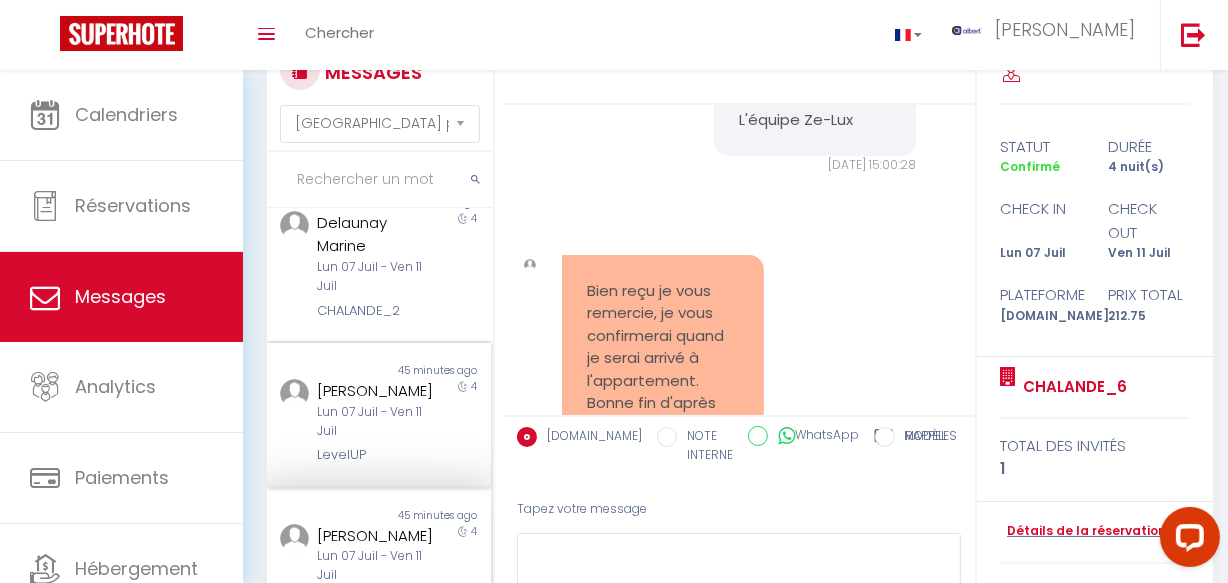 click on "Lun 07 Juil - Ven 11 Juil" at bounding box center (375, 422) 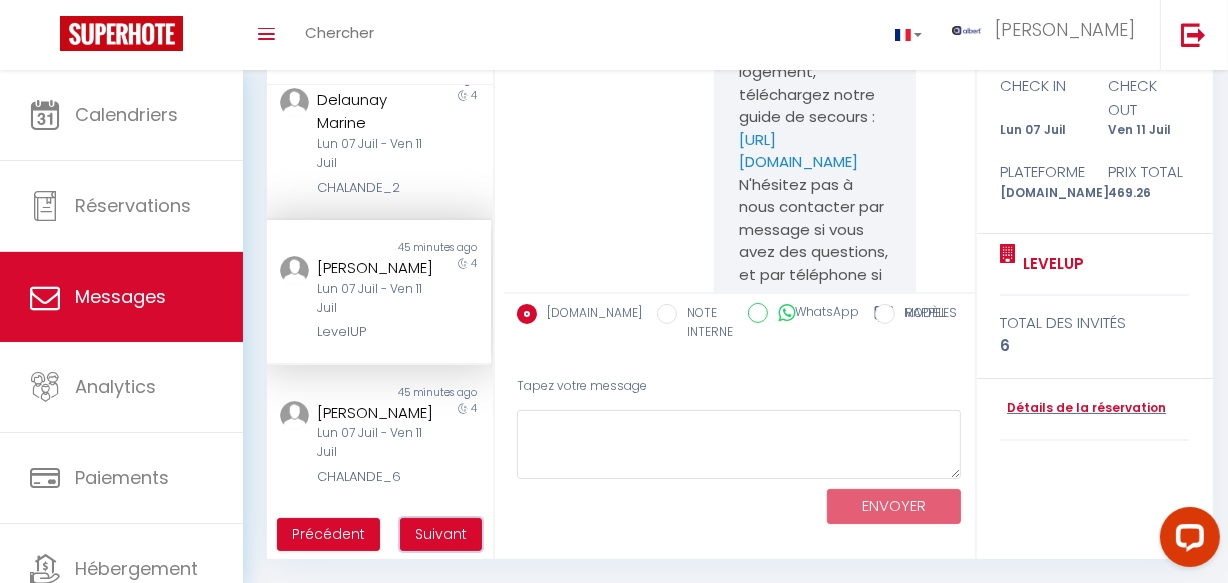 click on "Suivant" at bounding box center (441, 535) 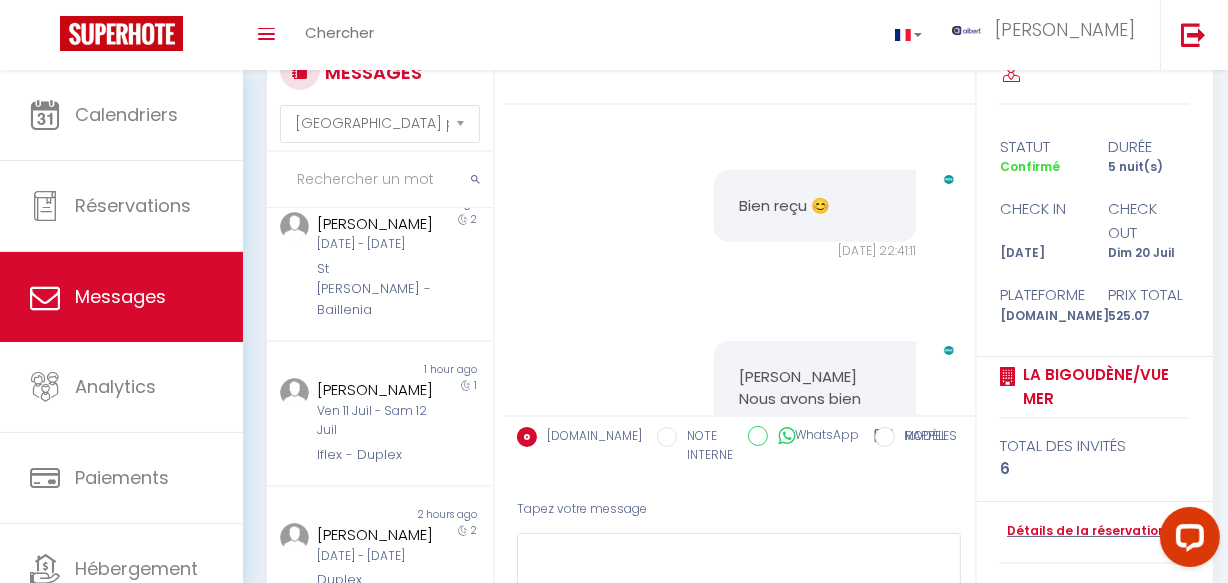 scroll, scrollTop: 8302, scrollLeft: 0, axis: vertical 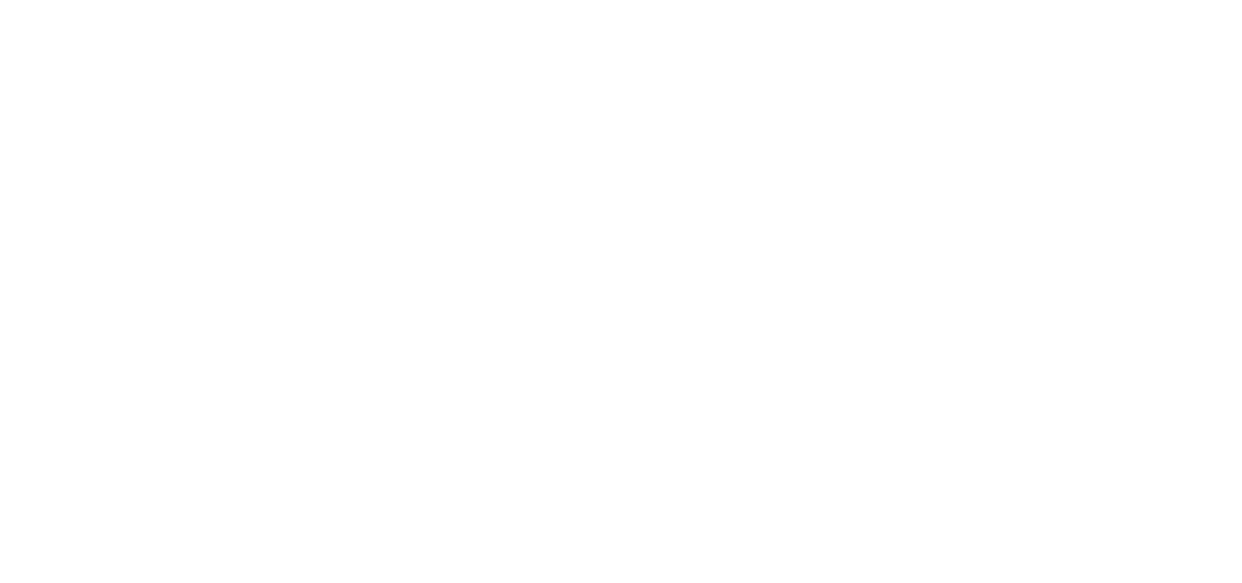 select on "message" 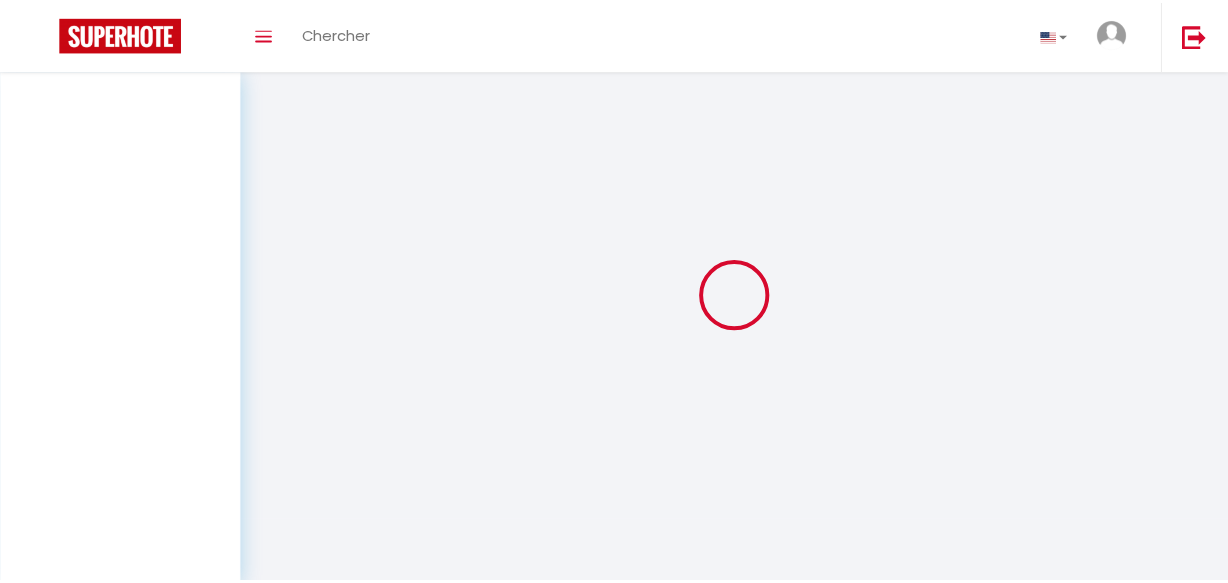 scroll, scrollTop: 70, scrollLeft: 0, axis: vertical 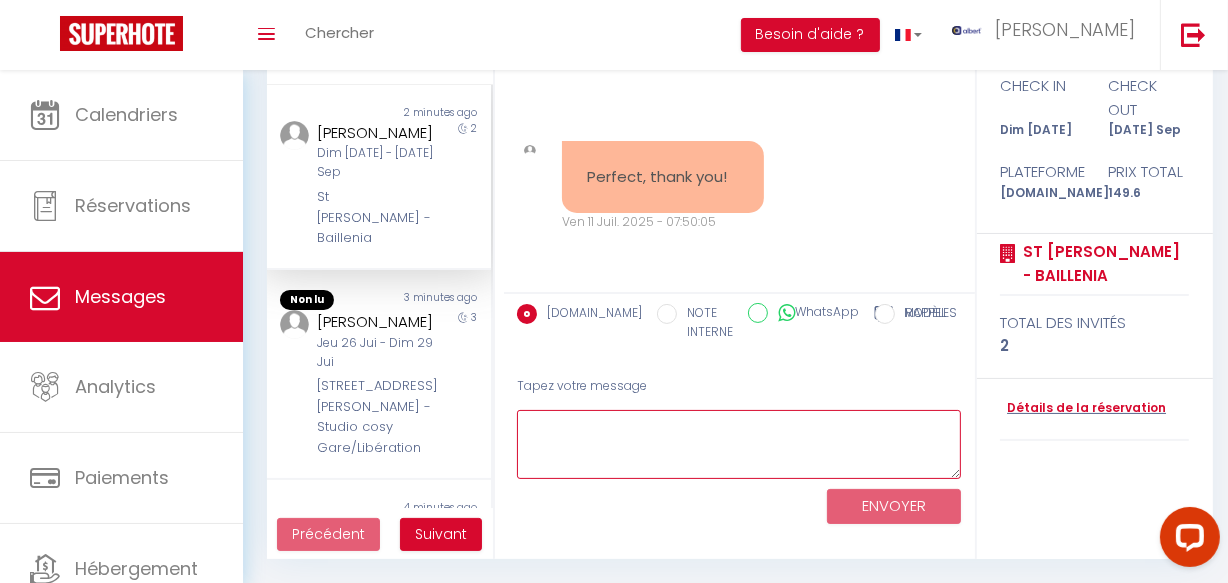 click at bounding box center (739, 444) 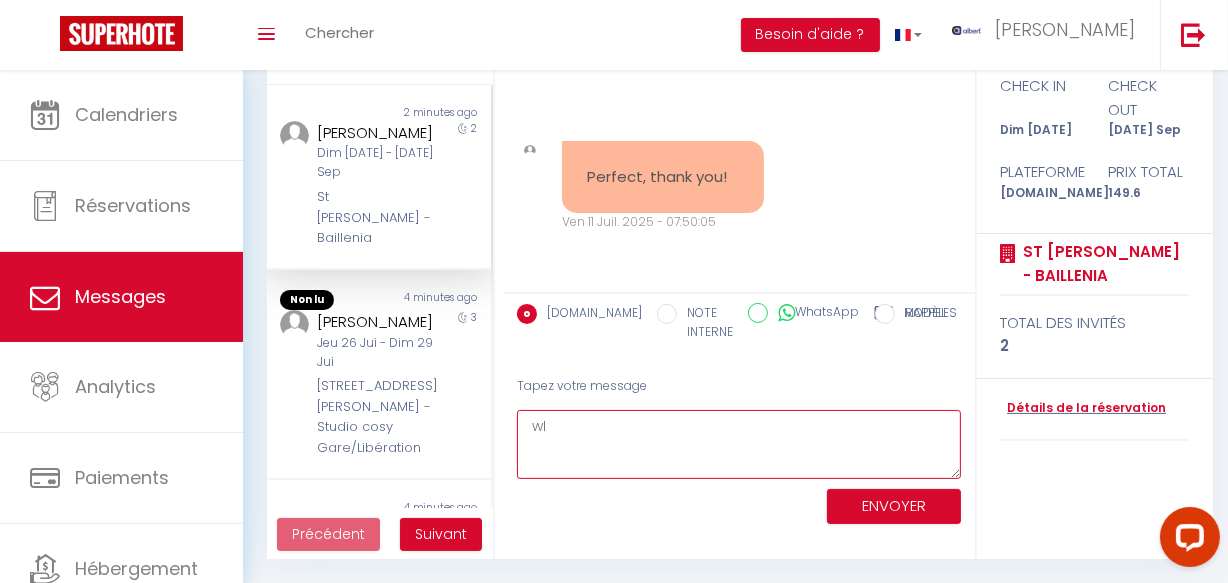 type on "w" 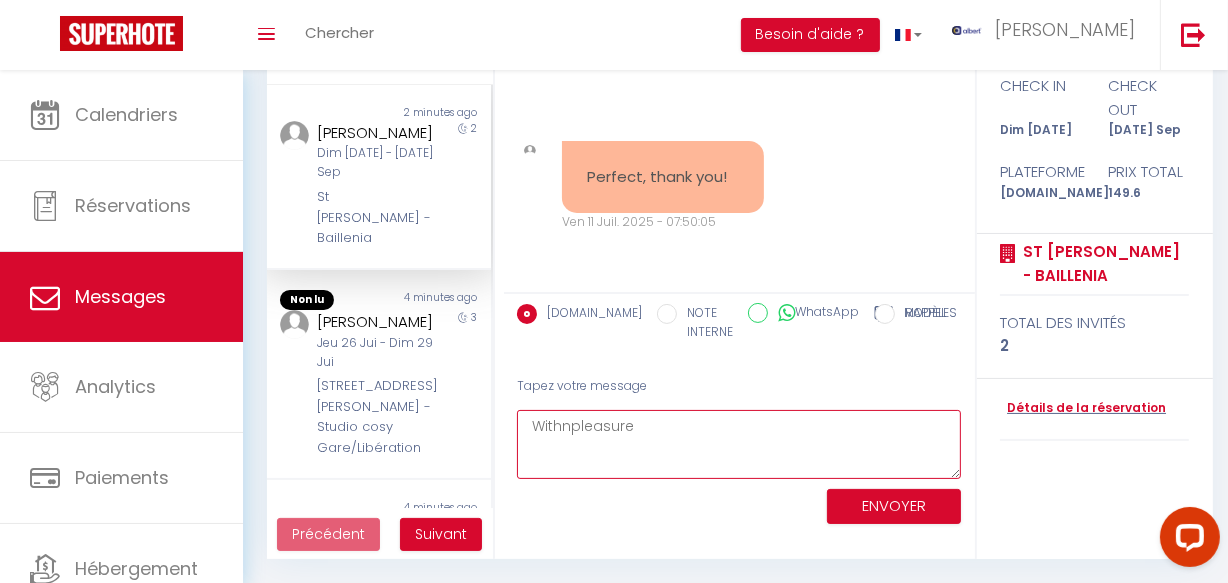 click on "Withnpleasure" at bounding box center [739, 444] 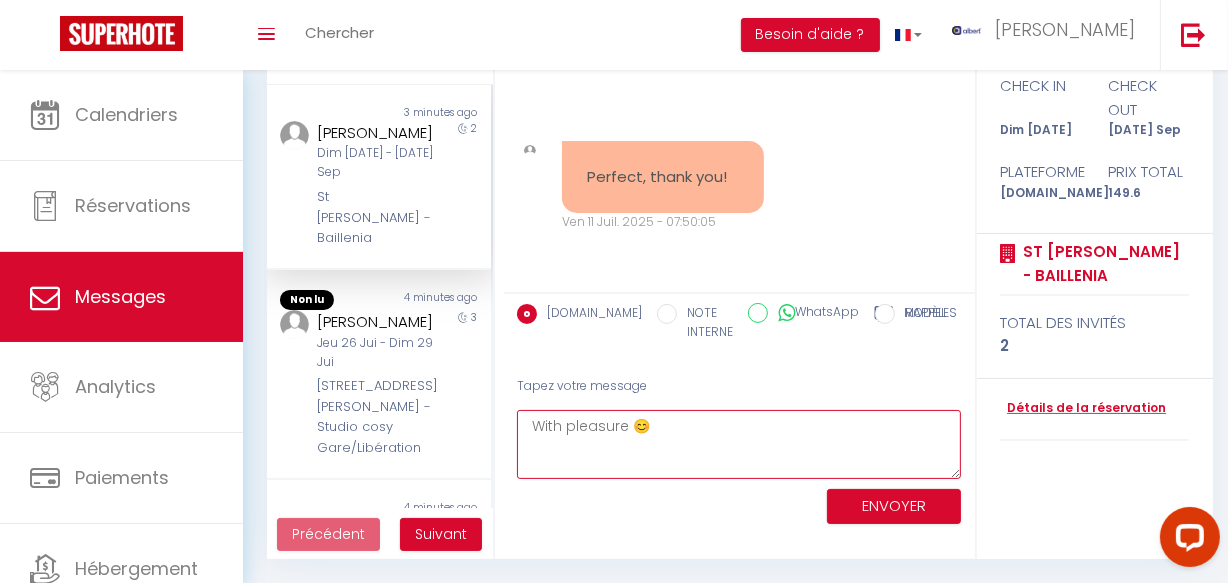 type on "With pleasure 😊" 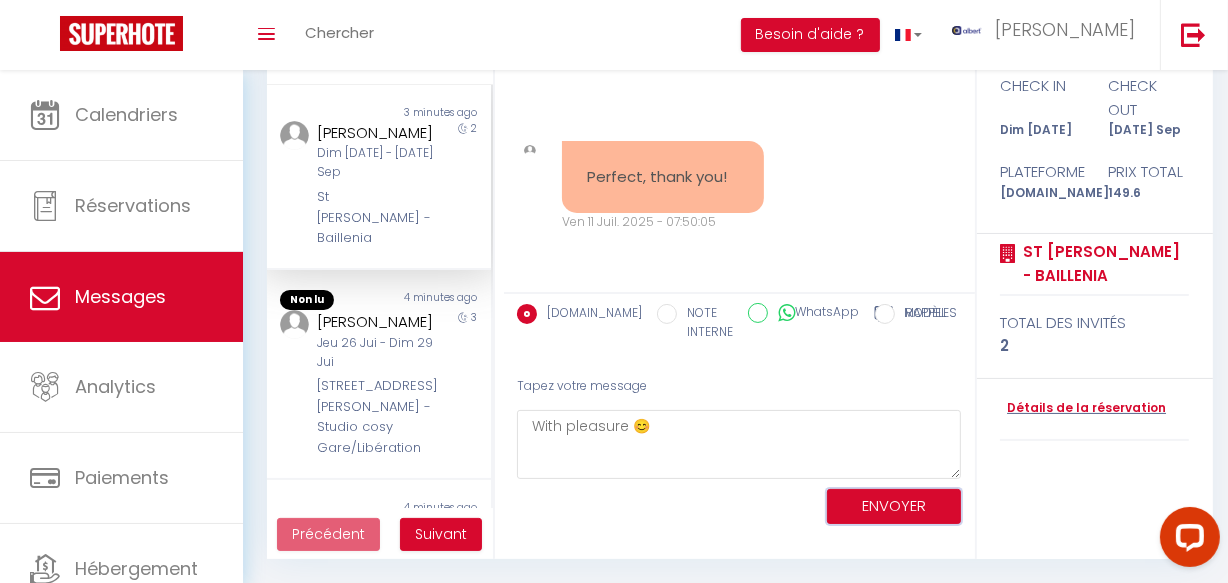 click on "ENVOYER" at bounding box center (894, 506) 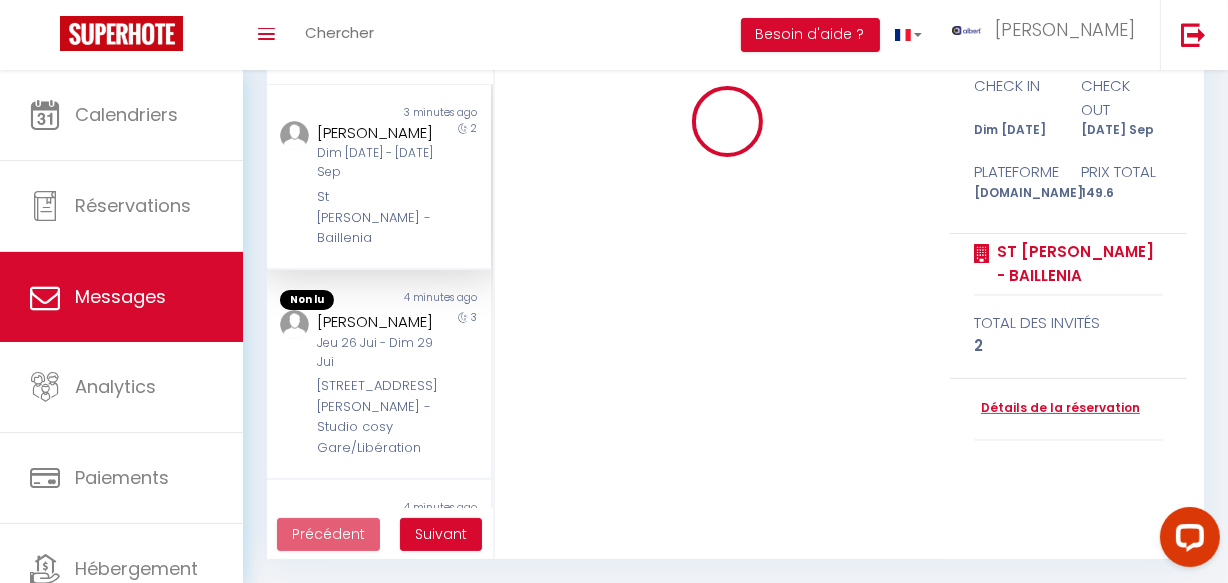 type 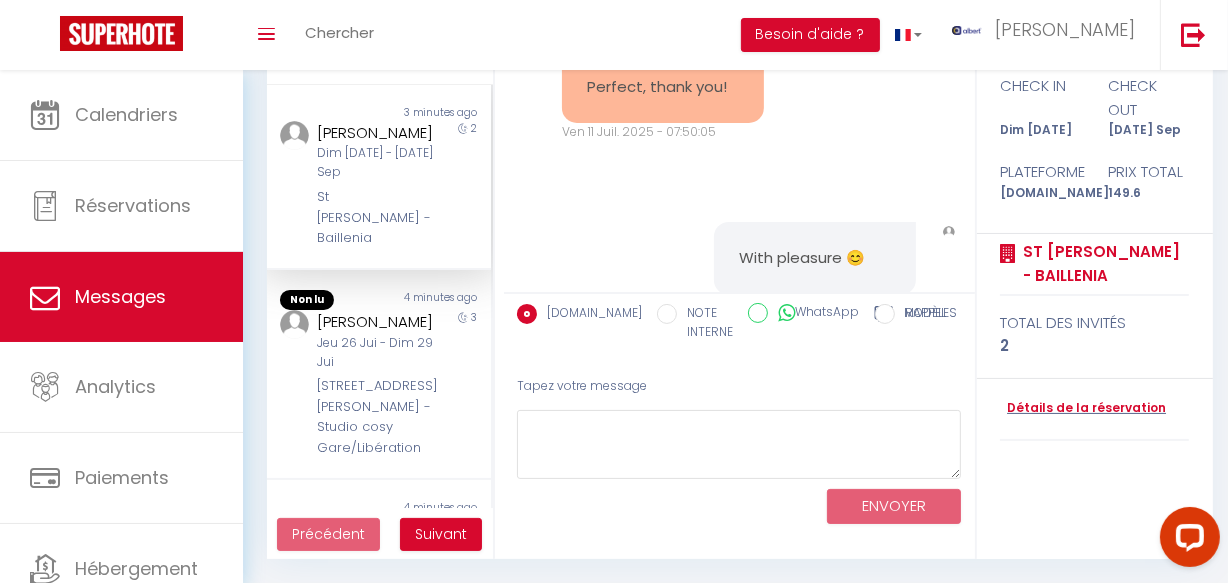 scroll, scrollTop: 4354, scrollLeft: 0, axis: vertical 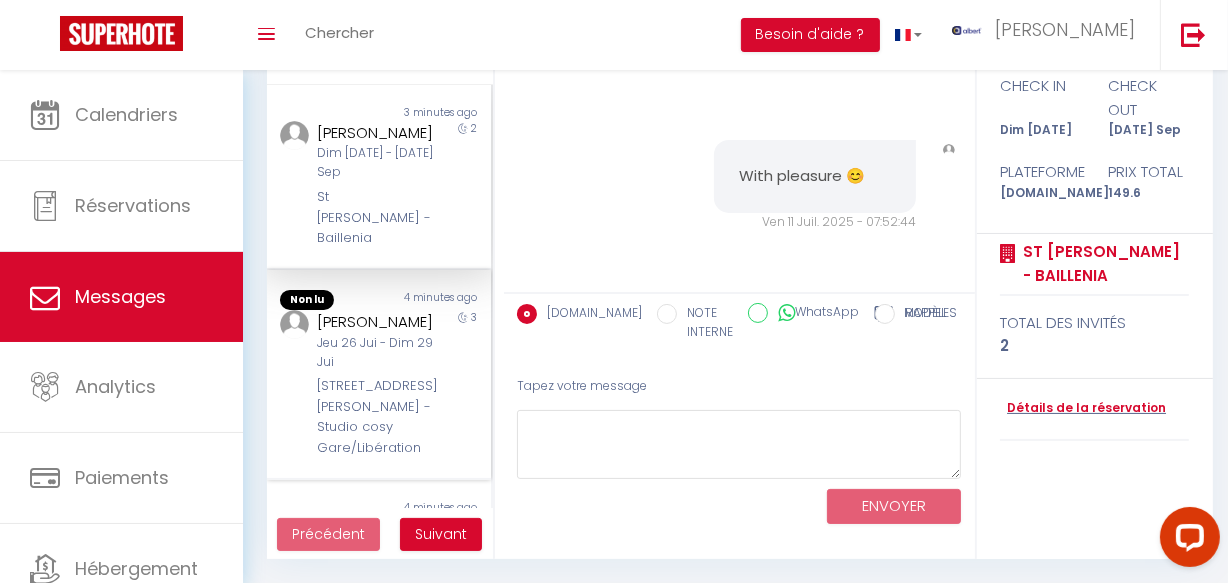 click on "Jeu 26 Jui - Dim 29 Jui" at bounding box center [375, 353] 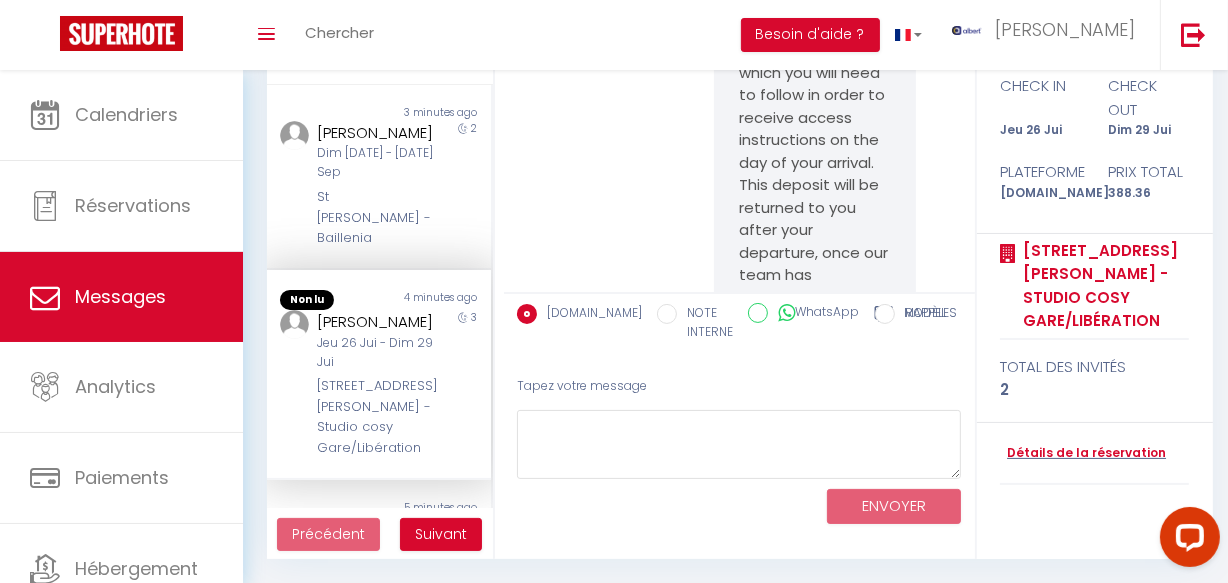 scroll, scrollTop: 27214, scrollLeft: 0, axis: vertical 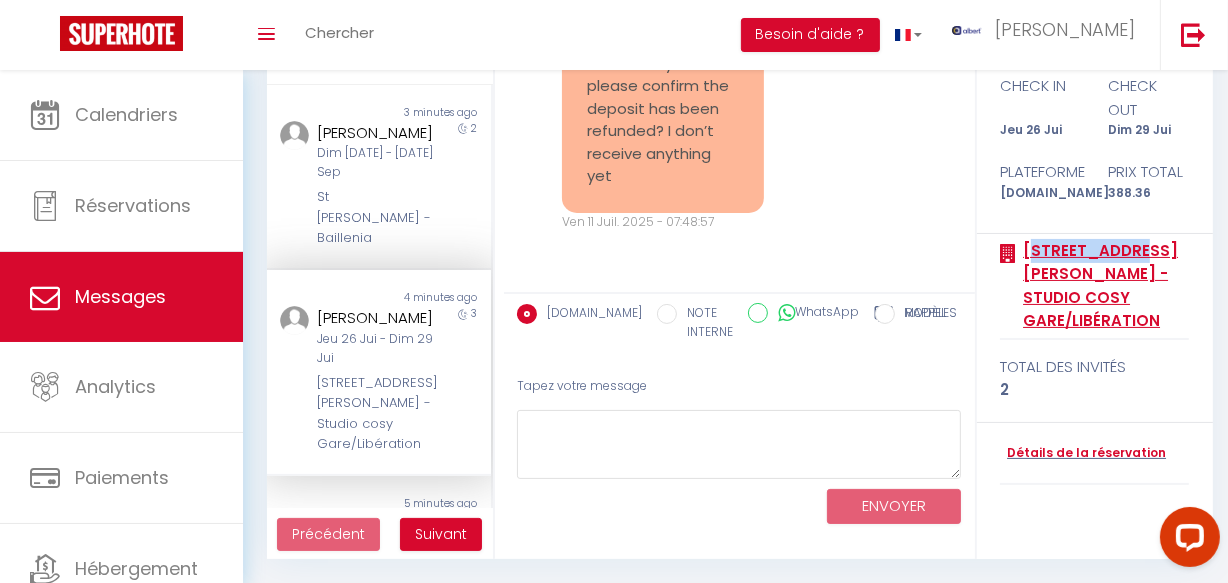 copy on "[STREET_ADDRESS]" 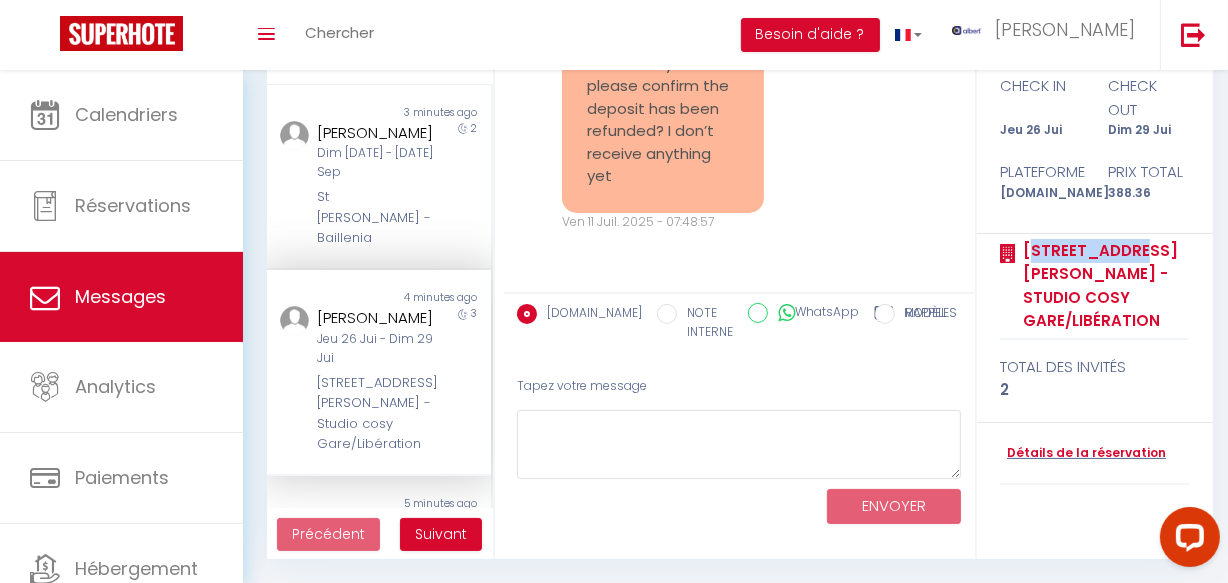 scroll, scrollTop: 545, scrollLeft: 0, axis: vertical 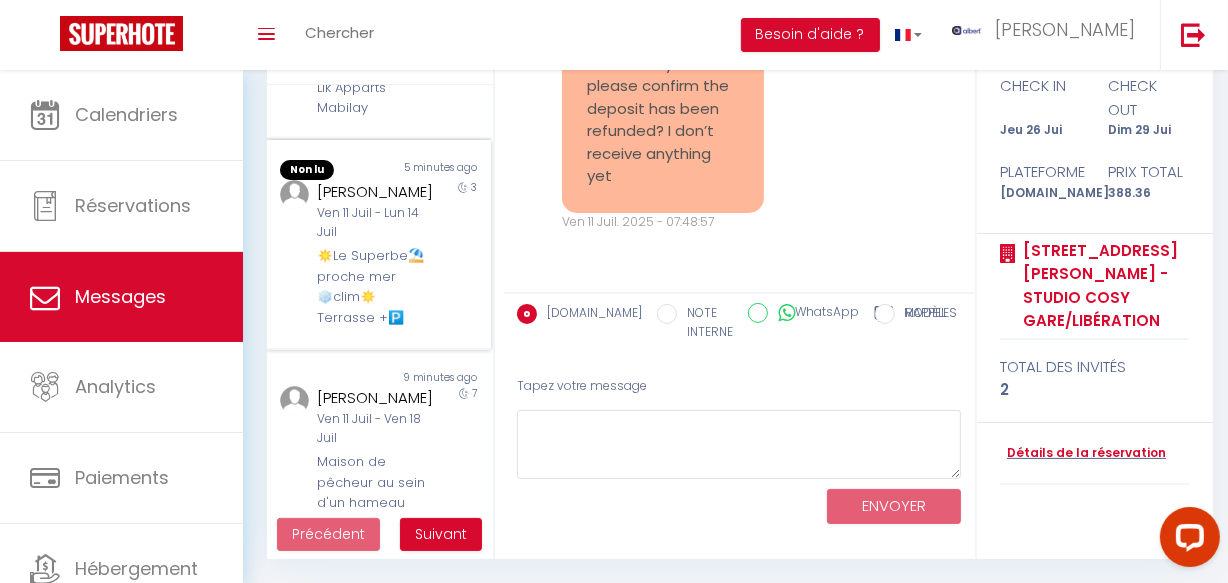 click on "☀️Le Superbe⛱️proche mer ❄️clim☀️ Terrasse +🅿️" at bounding box center [375, 287] 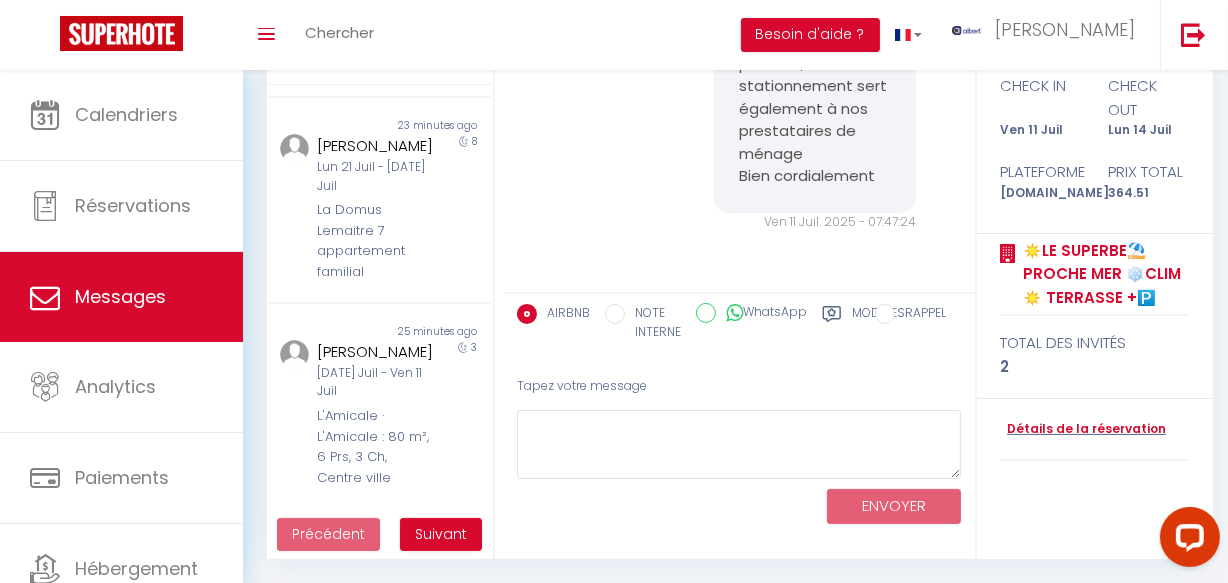scroll, scrollTop: 1674, scrollLeft: 0, axis: vertical 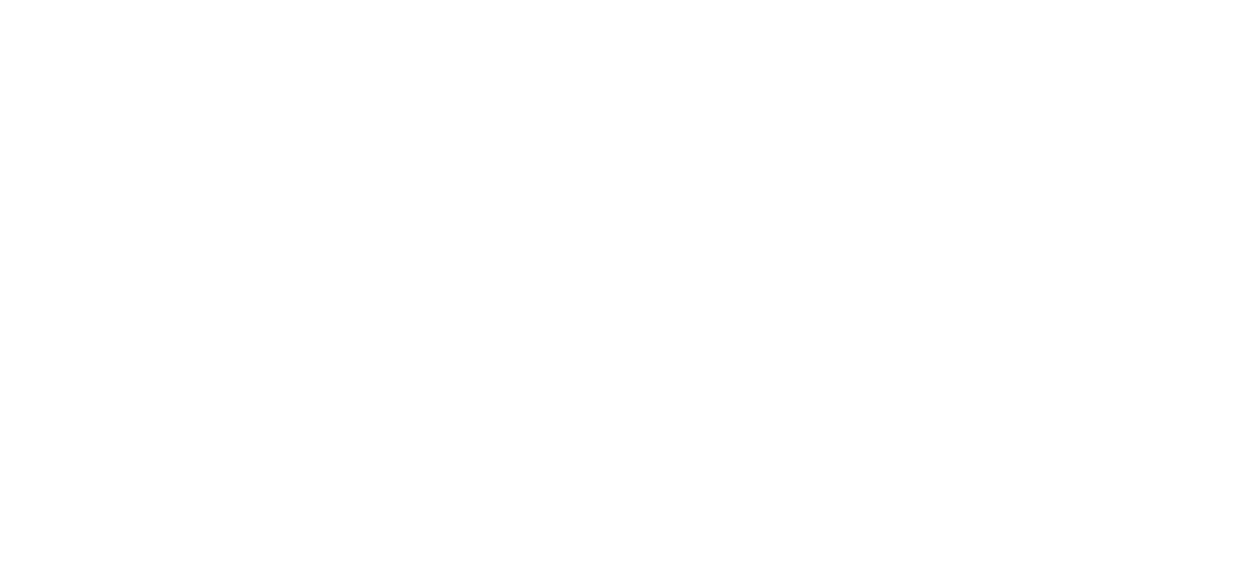 select on "message" 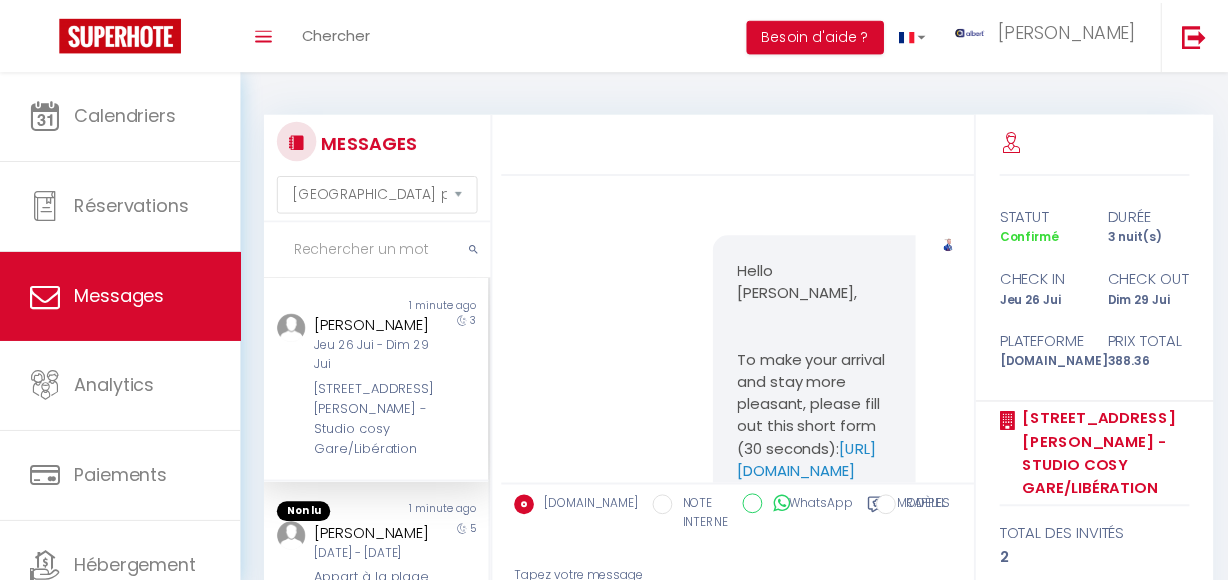scroll, scrollTop: 193, scrollLeft: 0, axis: vertical 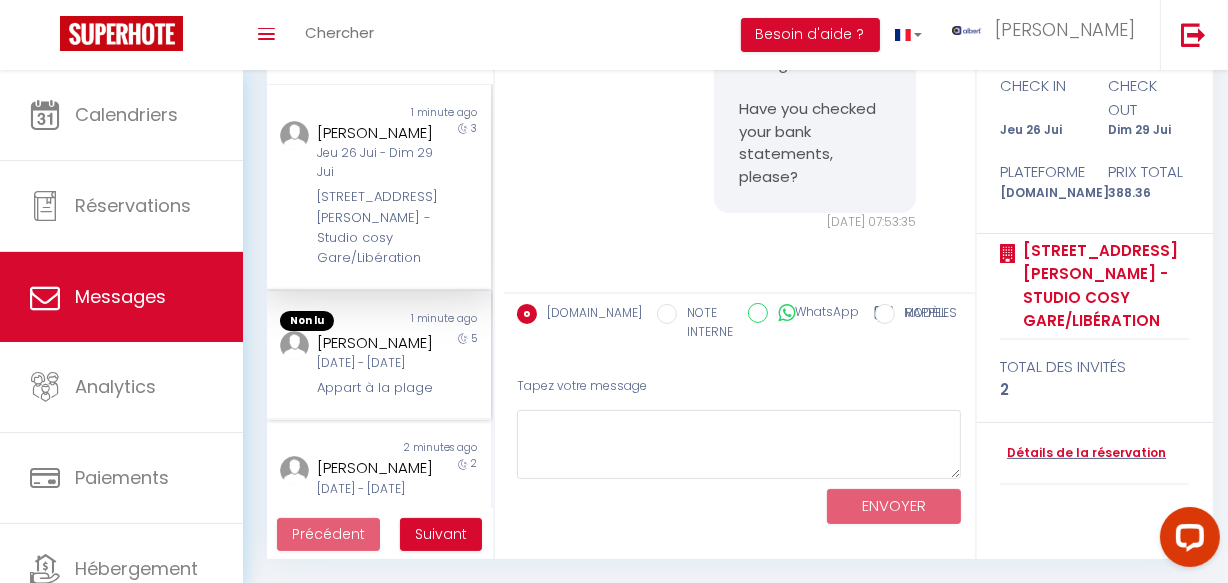 click on "Appart à la plage" at bounding box center [375, 388] 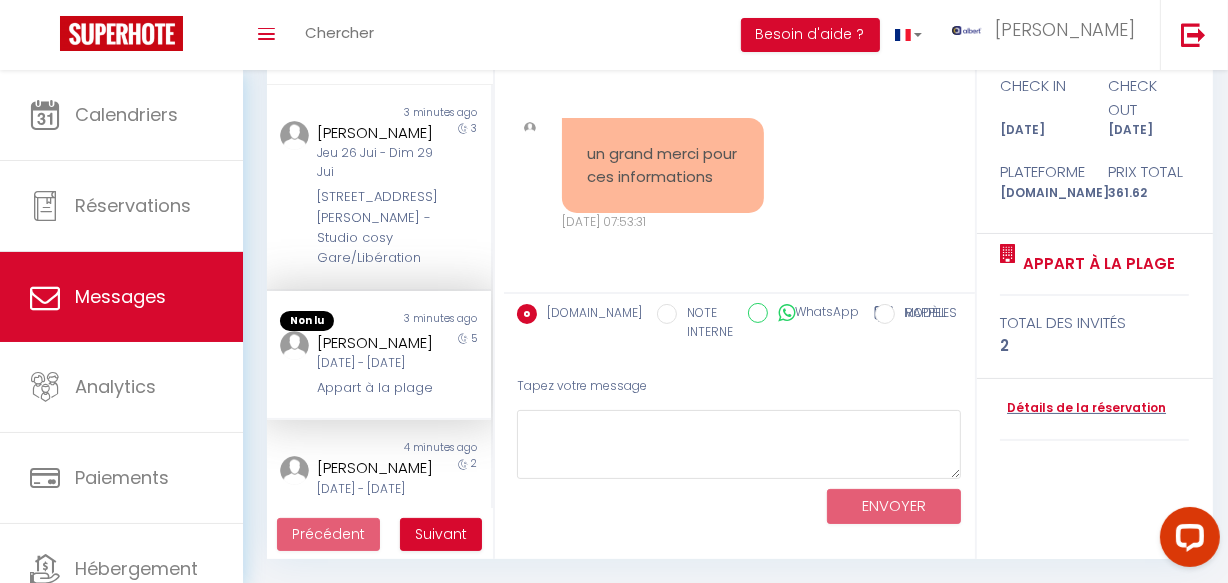 scroll, scrollTop: 2345, scrollLeft: 0, axis: vertical 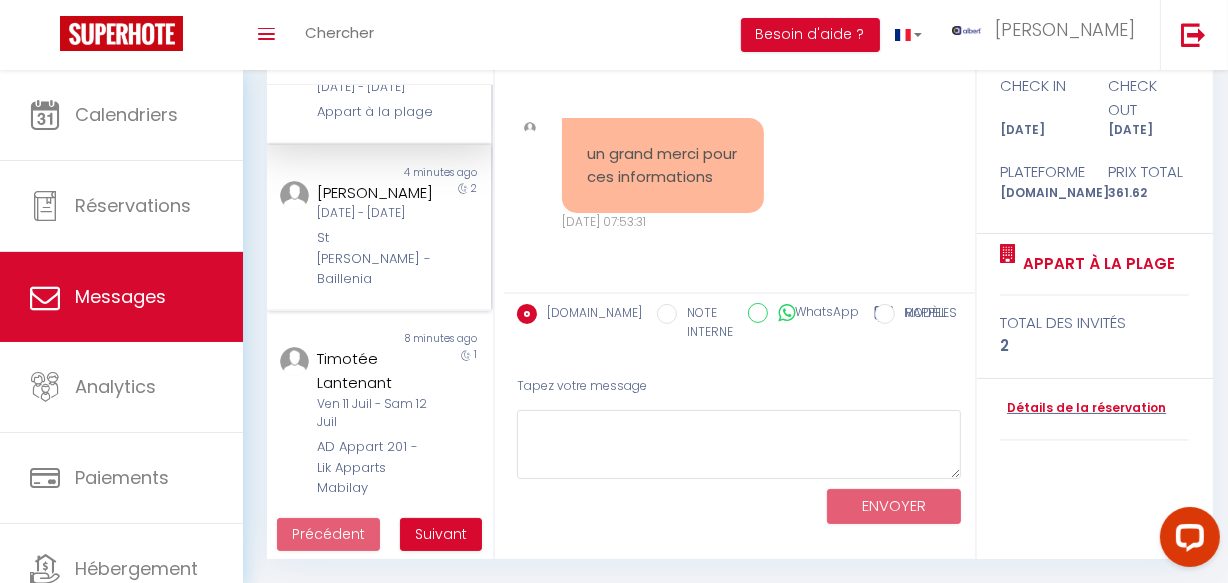 click on "Lucinda Smith   Dim 28 Sep - Mar 30 Sep   St Jean de Luz - Baillenia" at bounding box center [369, 235] 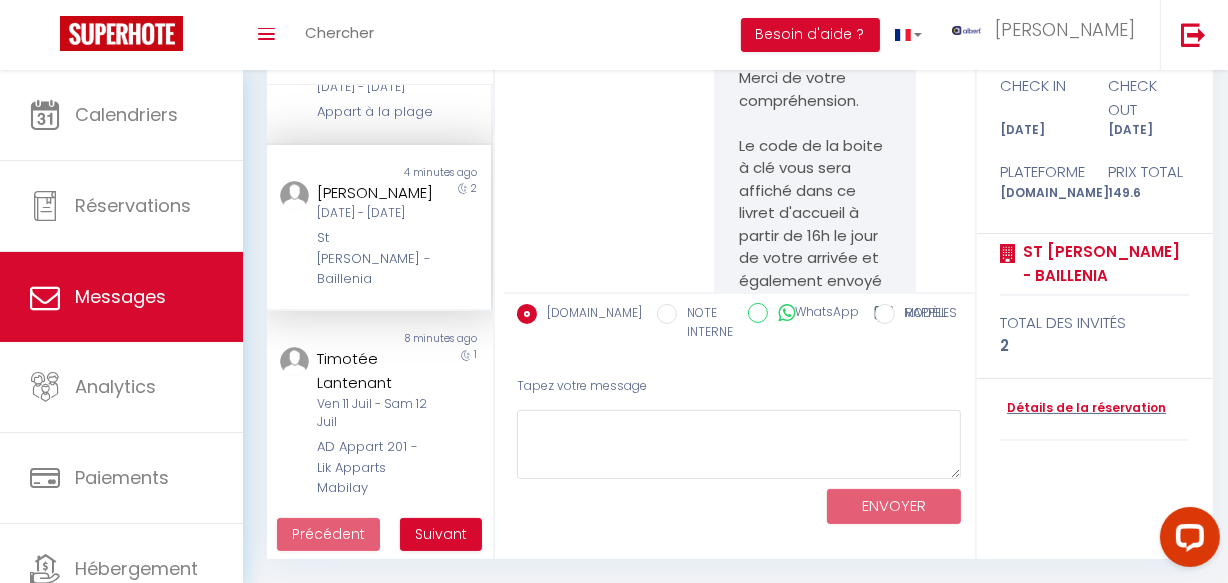 scroll, scrollTop: 519, scrollLeft: 0, axis: vertical 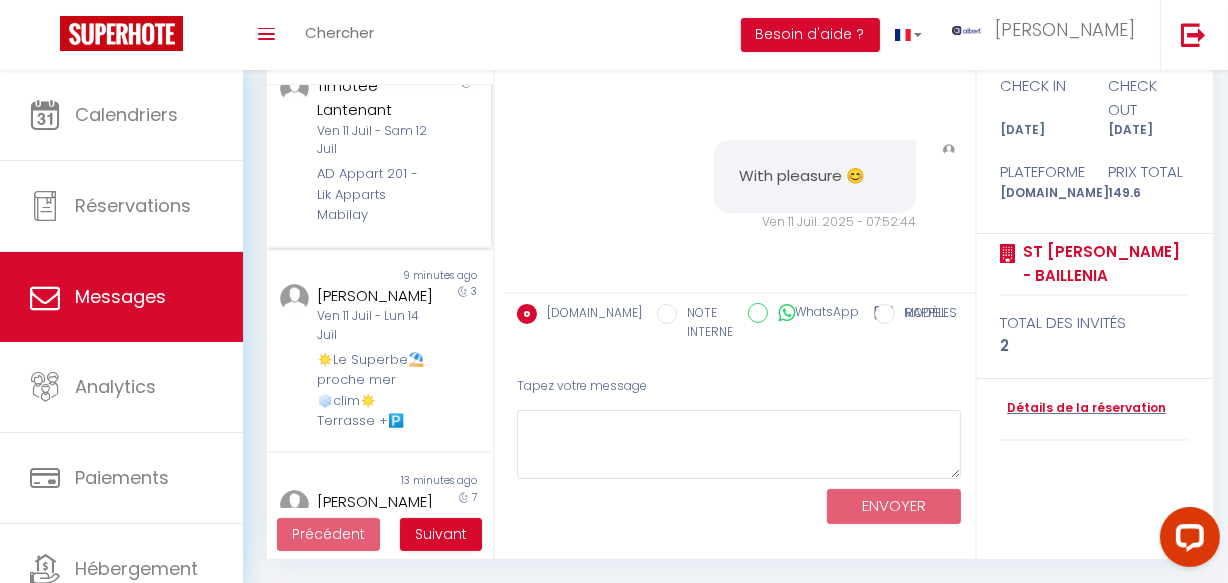 click on "AD Appart 201 - Lik Apparts Mabilay" at bounding box center (375, 194) 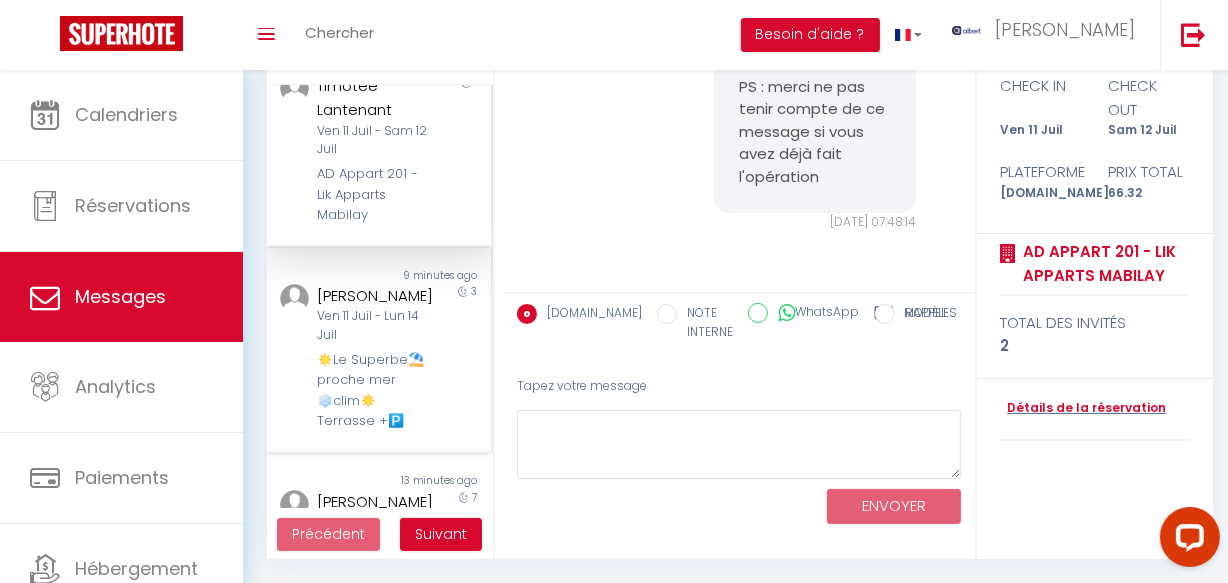 click on "Axelle Criquillion" at bounding box center [375, 296] 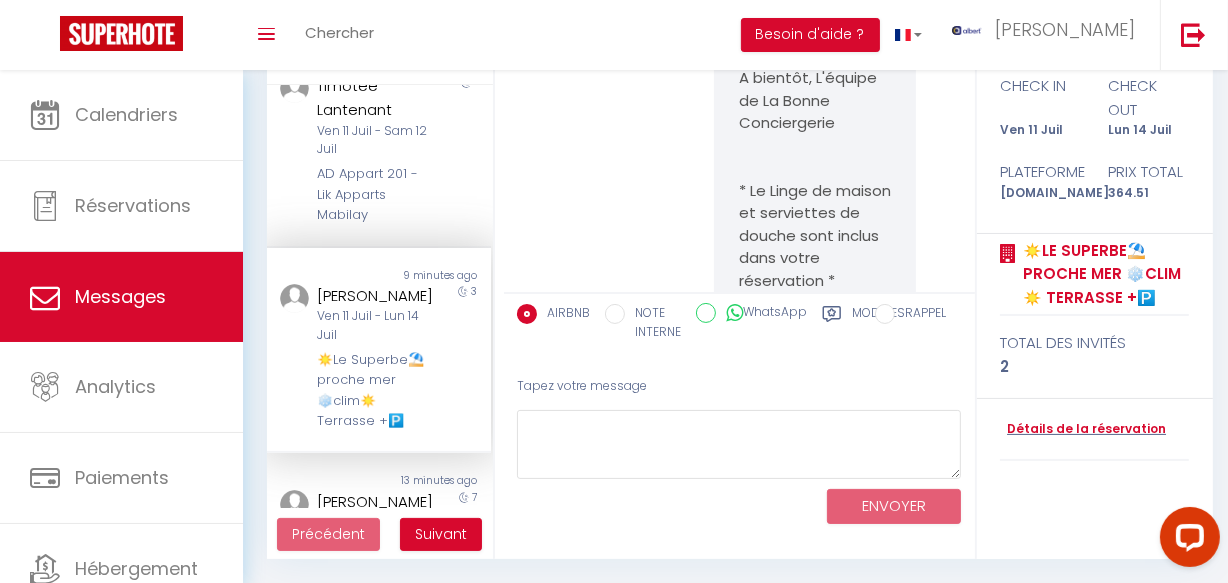scroll, scrollTop: 4408, scrollLeft: 0, axis: vertical 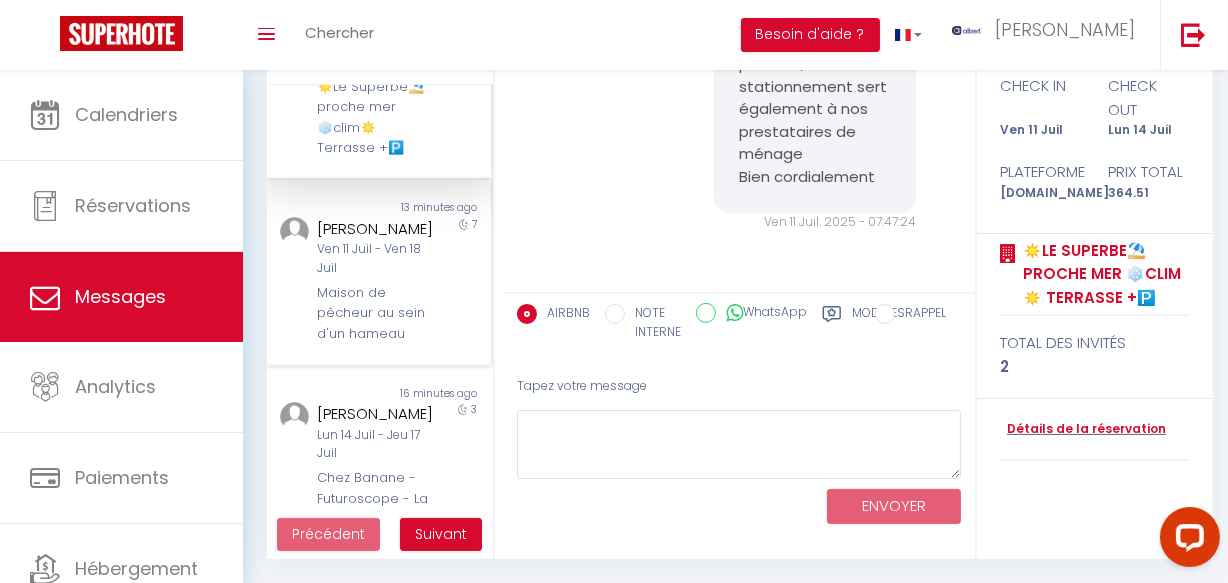 click on "Tessa Reuther   Ven 11 Juil - Ven 18 Juil   Maison de pêcheur au sein d'un hameau" at bounding box center [369, 281] 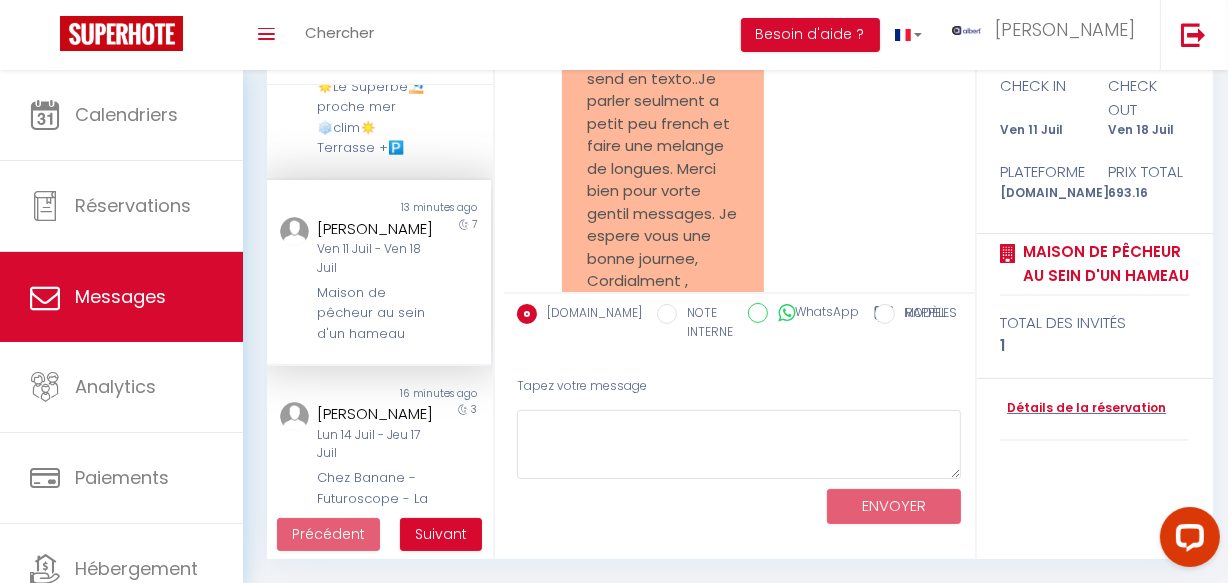 scroll, scrollTop: 7892, scrollLeft: 0, axis: vertical 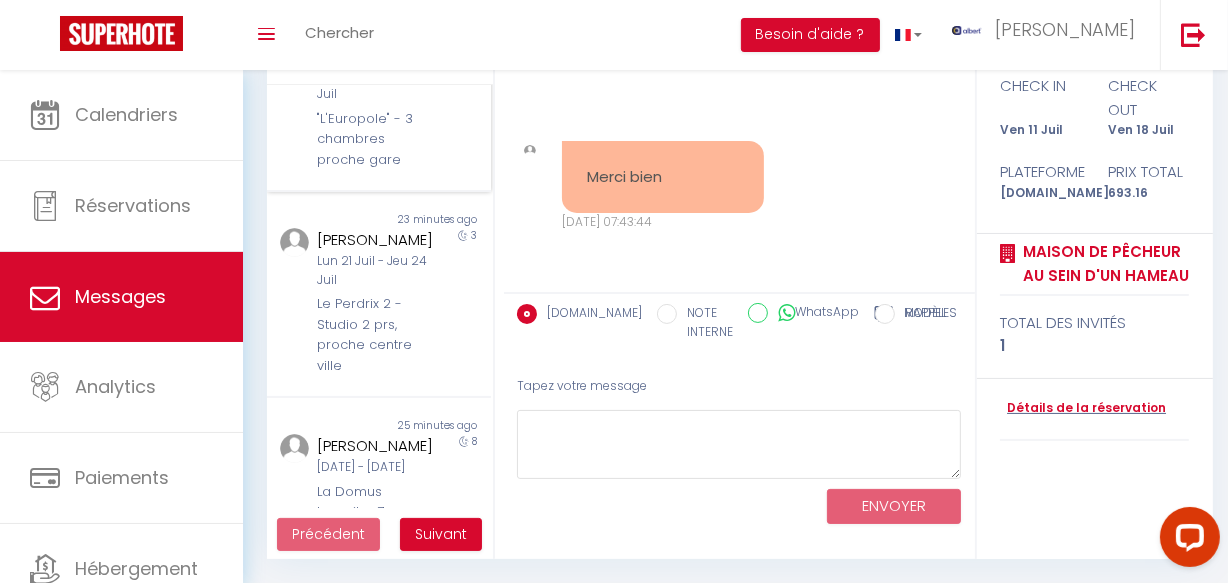 click on ""L'Europole" - 3 chambres proche gare" at bounding box center (375, 139) 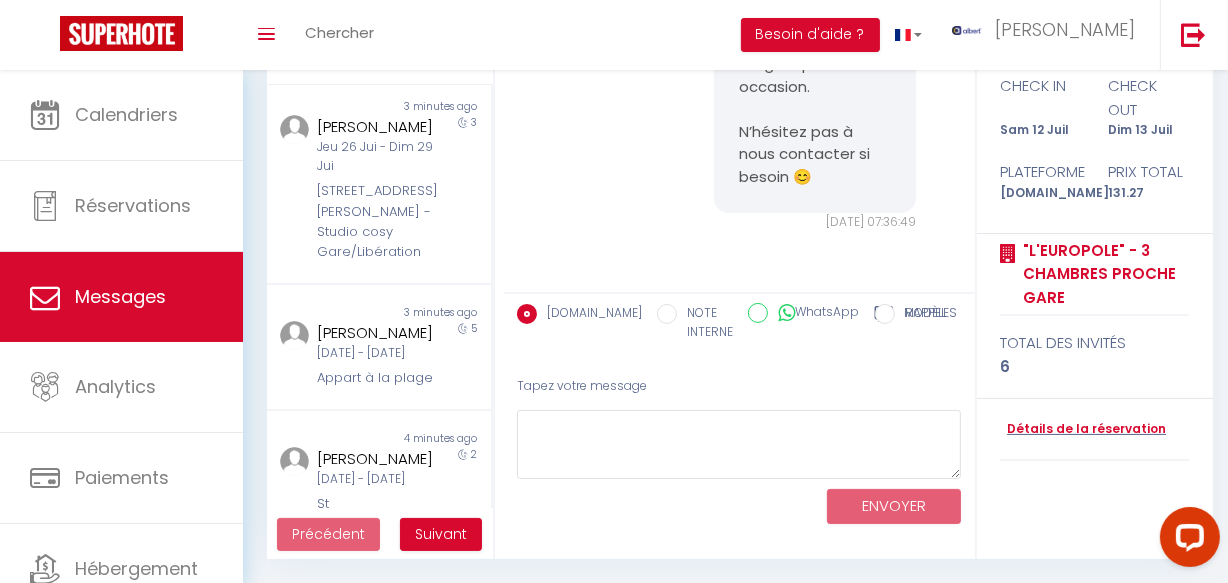 scroll, scrollTop: 0, scrollLeft: 0, axis: both 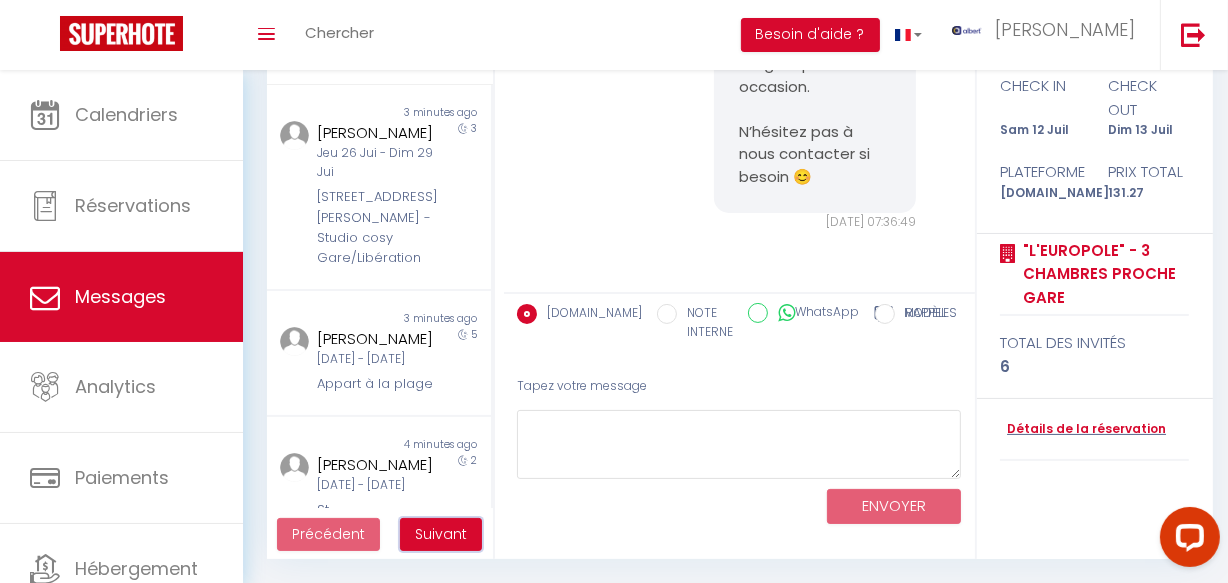 click on "Suivant" at bounding box center [441, 535] 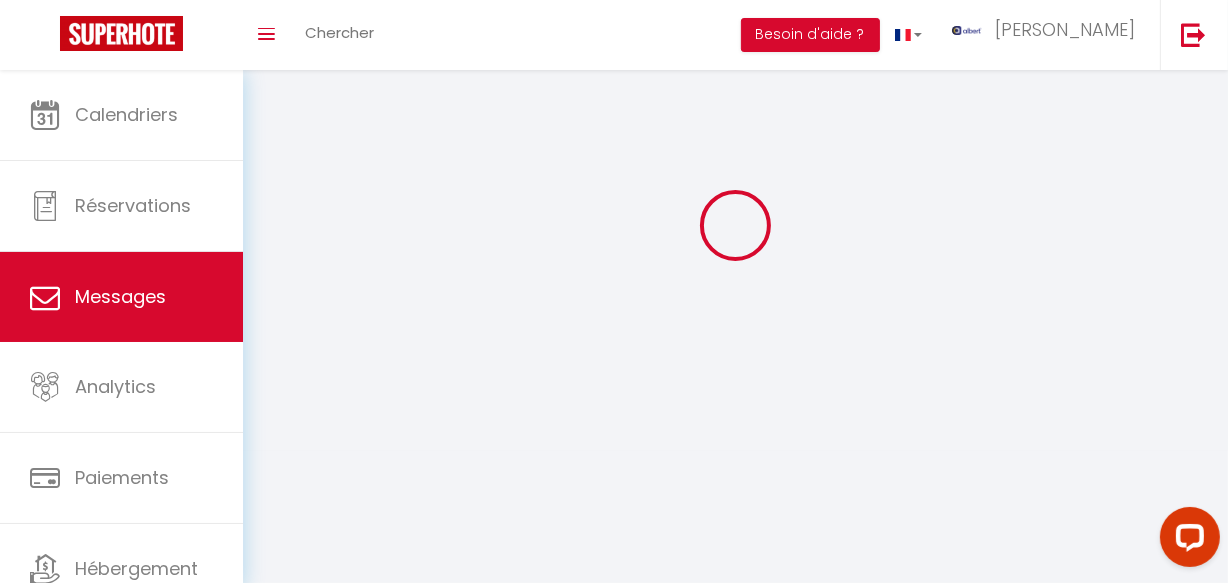 scroll, scrollTop: 70, scrollLeft: 0, axis: vertical 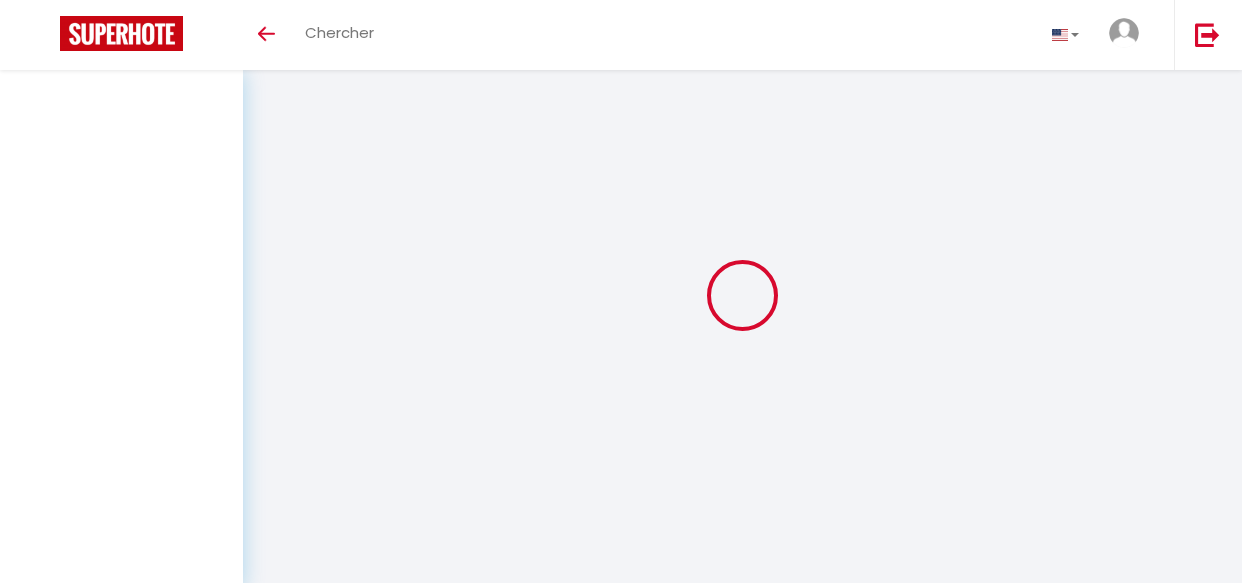 select on "message" 